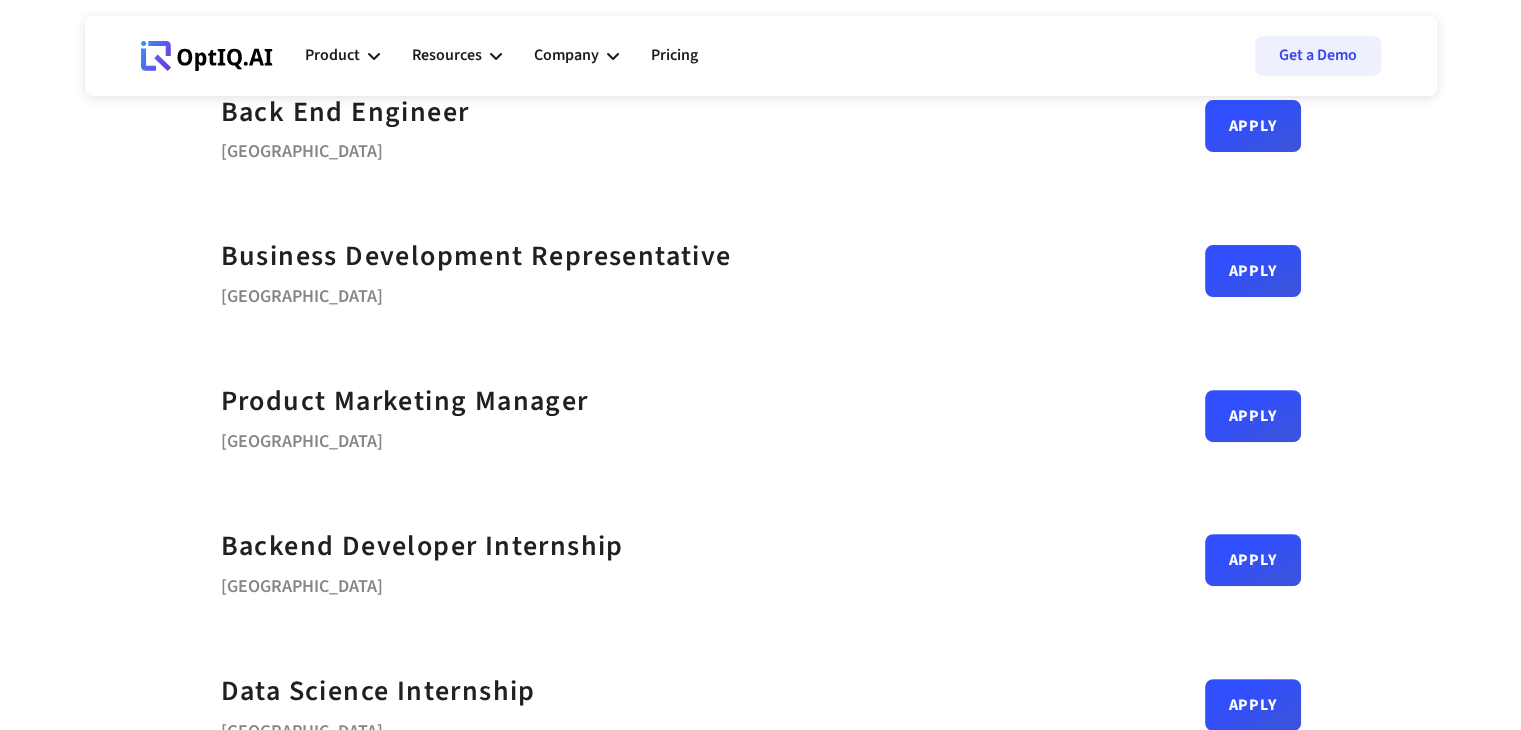 scroll, scrollTop: 774, scrollLeft: 0, axis: vertical 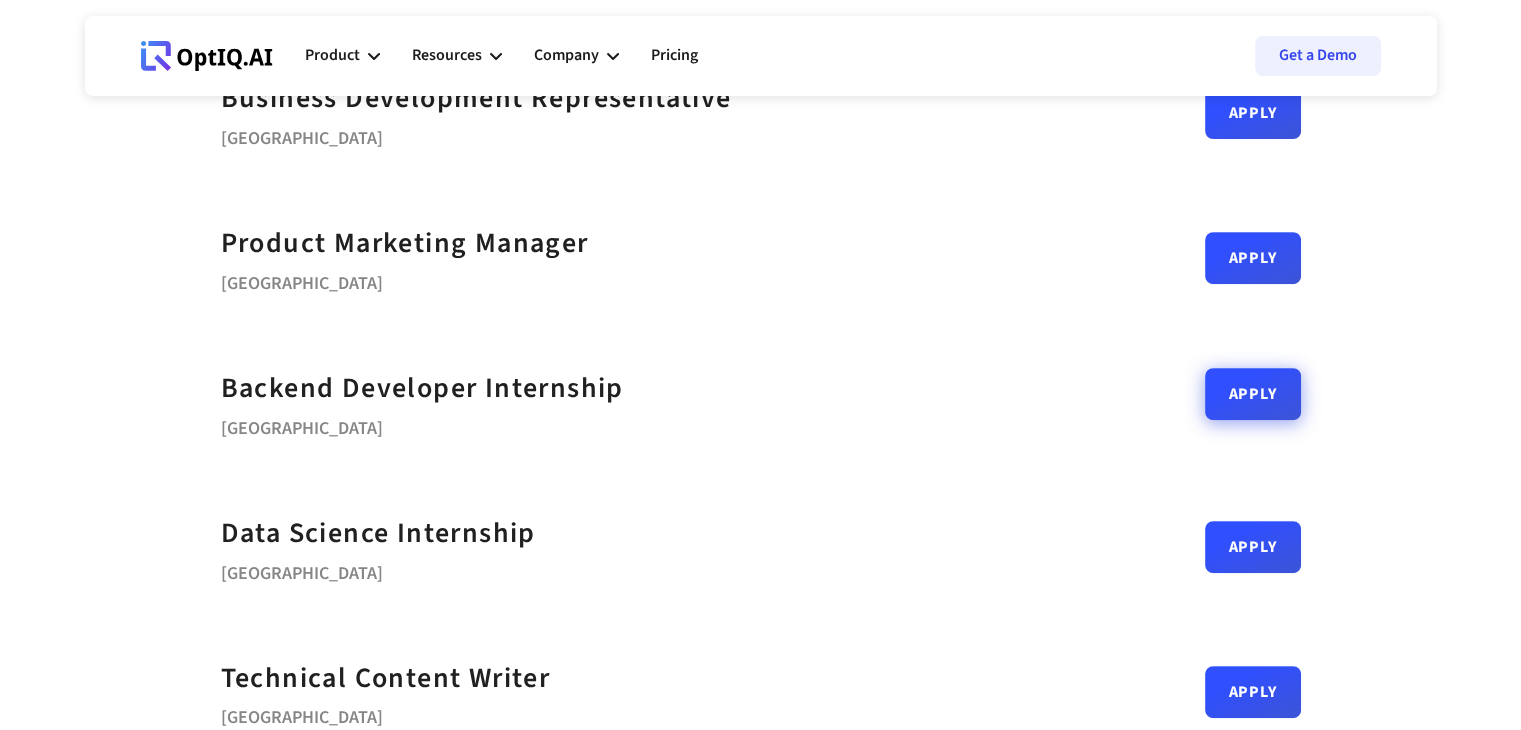 click on "Apply" at bounding box center [1253, 394] 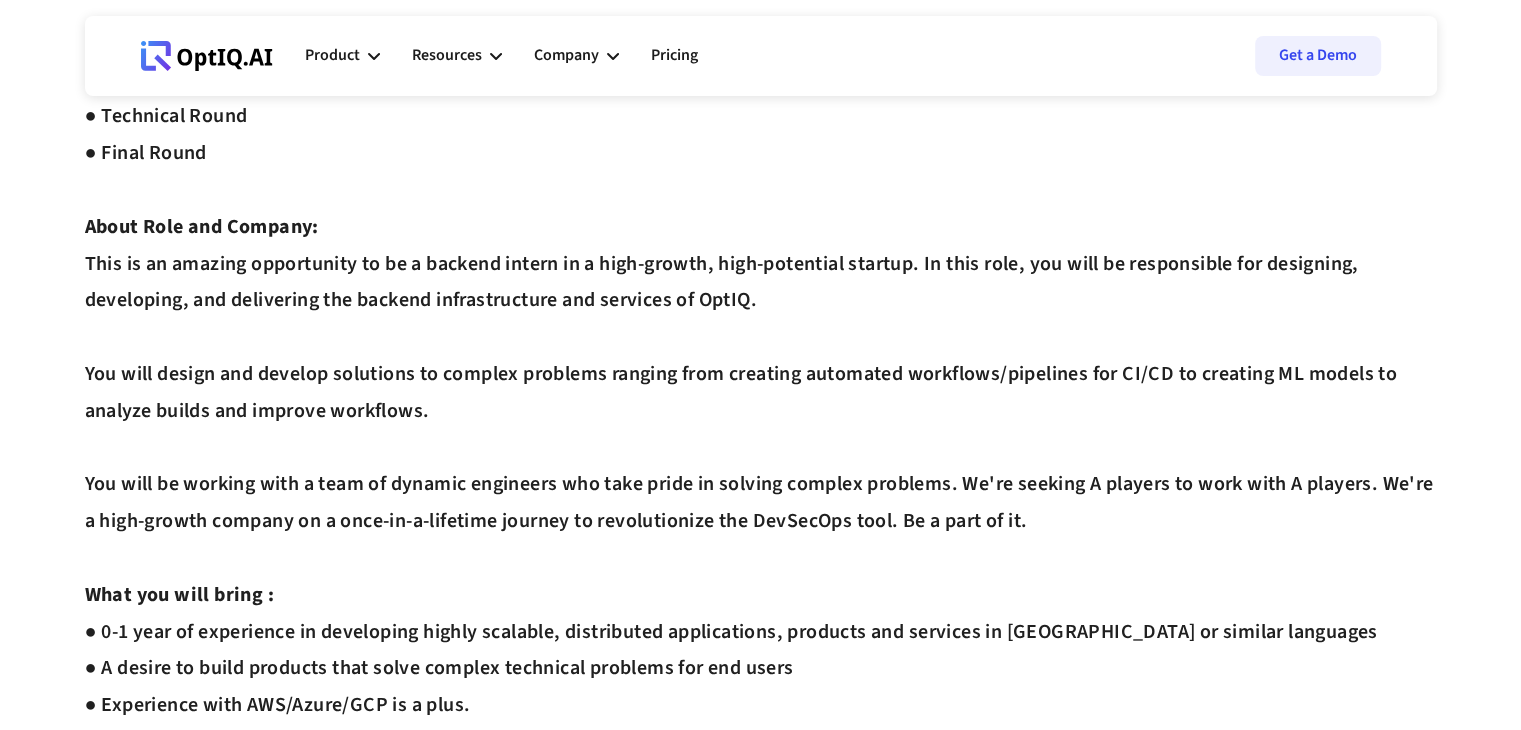 scroll, scrollTop: 0, scrollLeft: 0, axis: both 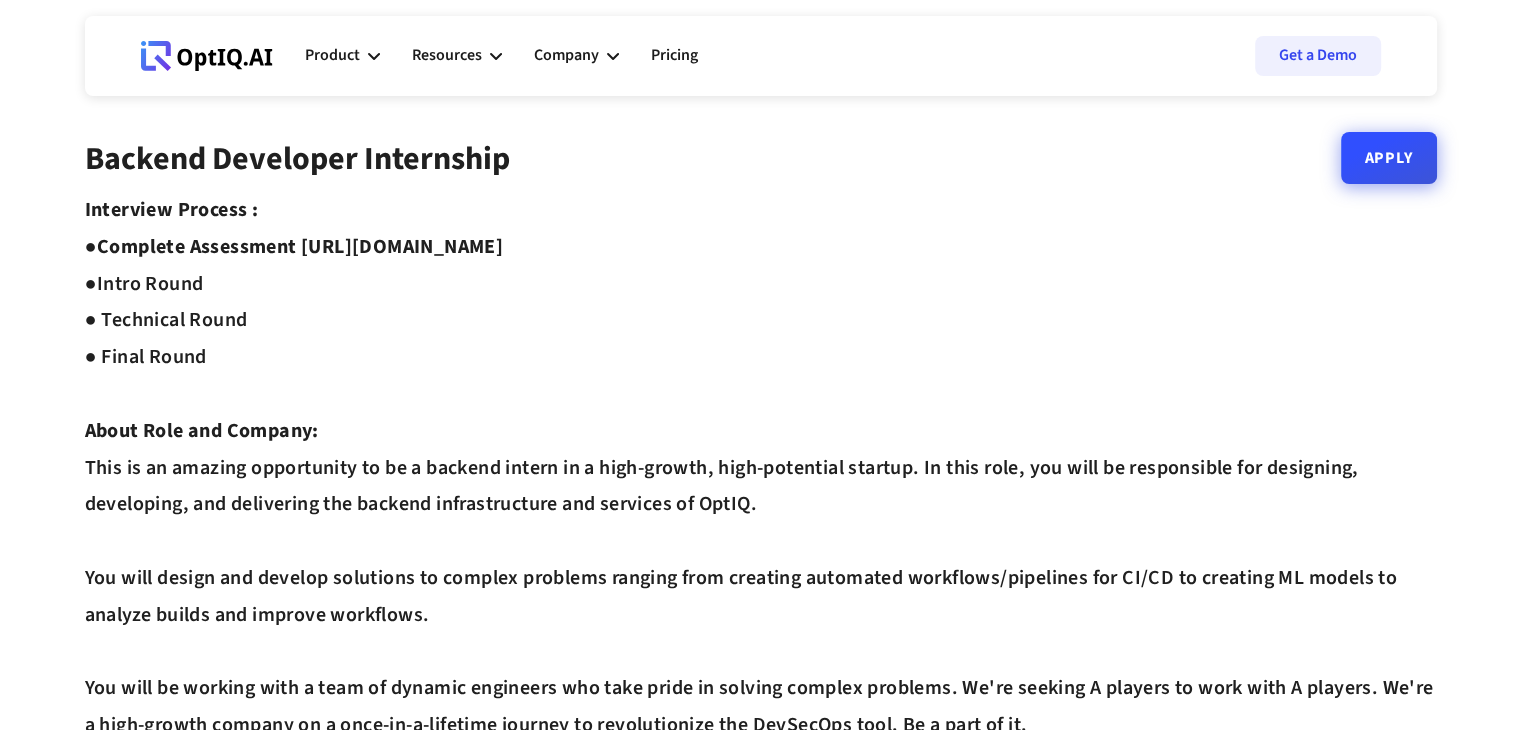 click on "Apply" at bounding box center [1389, 158] 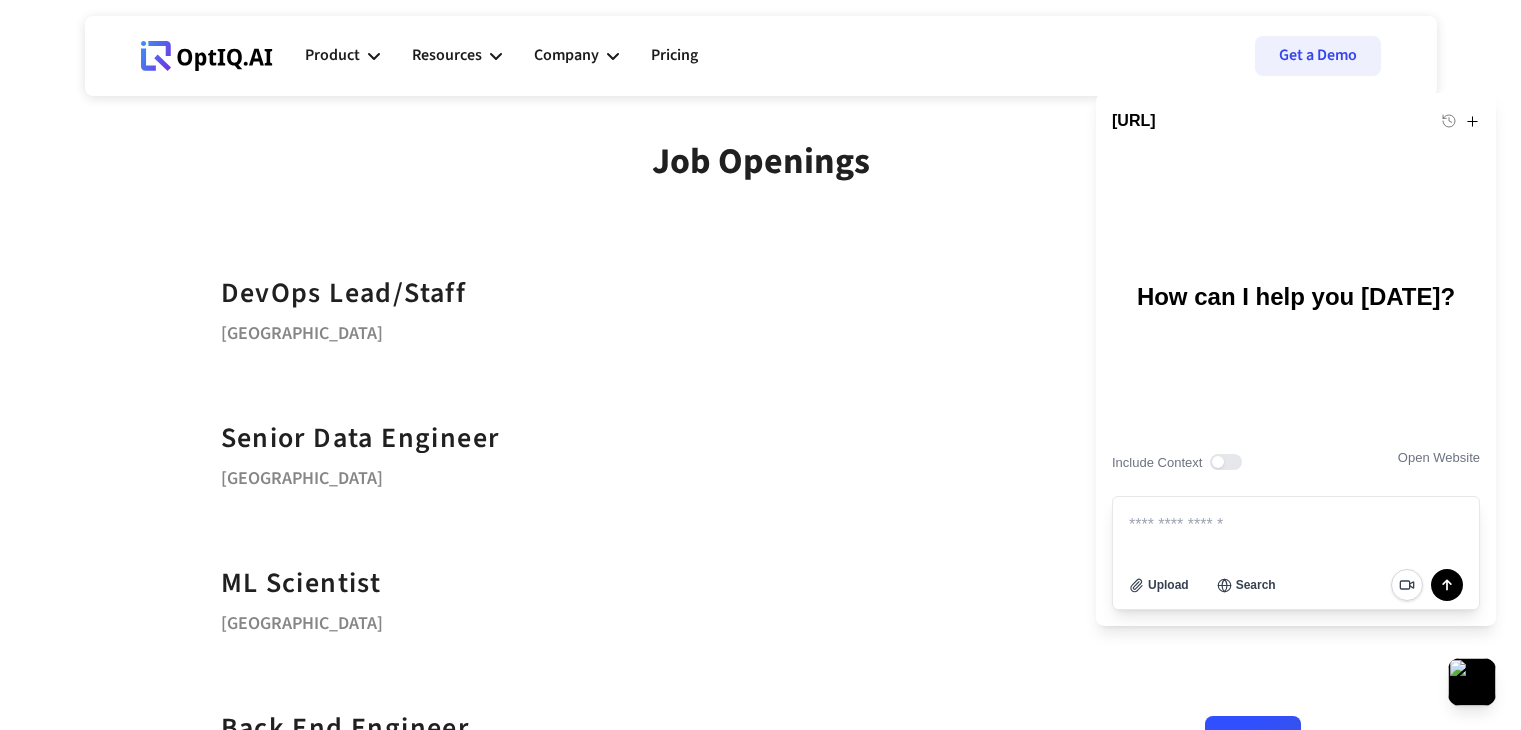 scroll, scrollTop: 544, scrollLeft: 0, axis: vertical 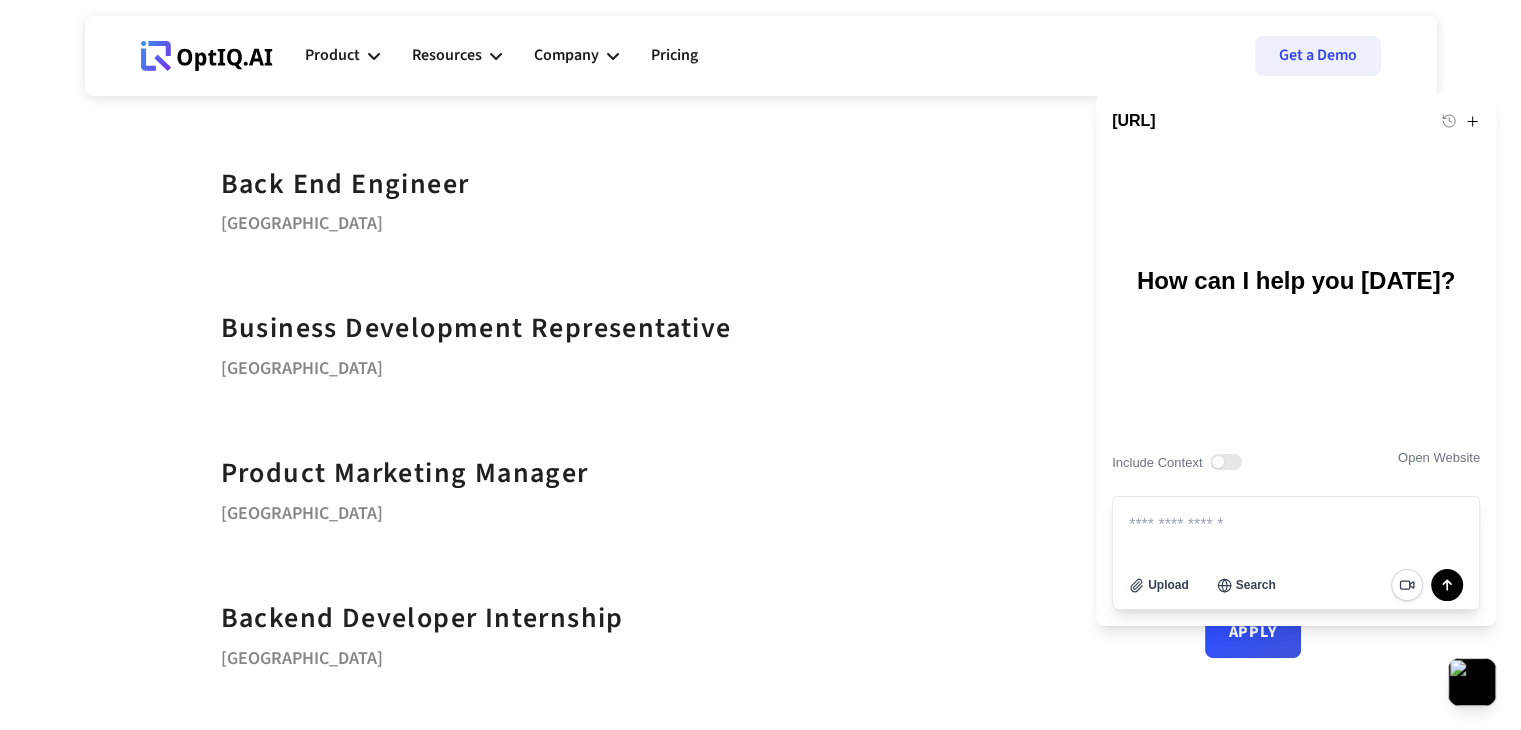 click on "Business Development Representative Bengaluru Apply" at bounding box center [761, 342] 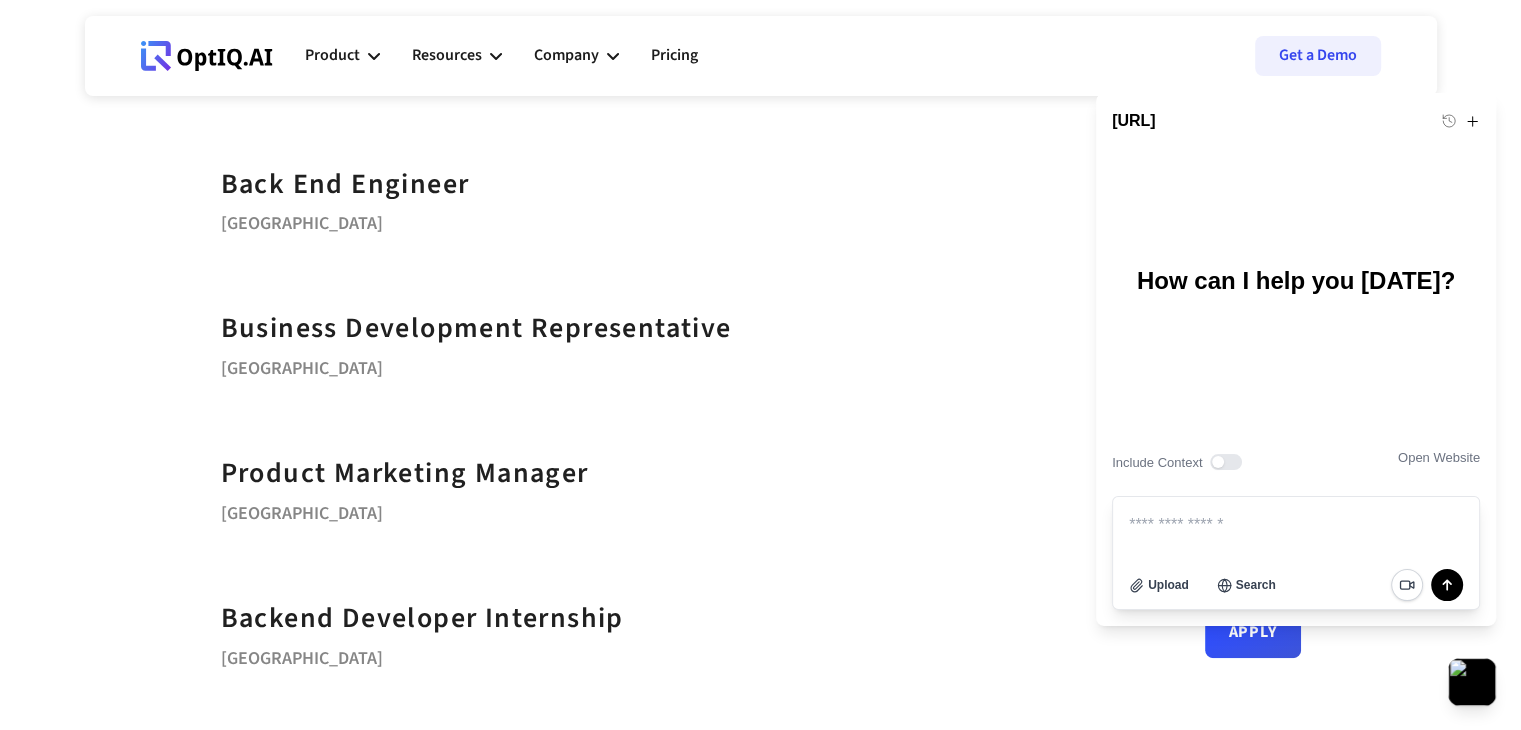 click at bounding box center [1296, 525] 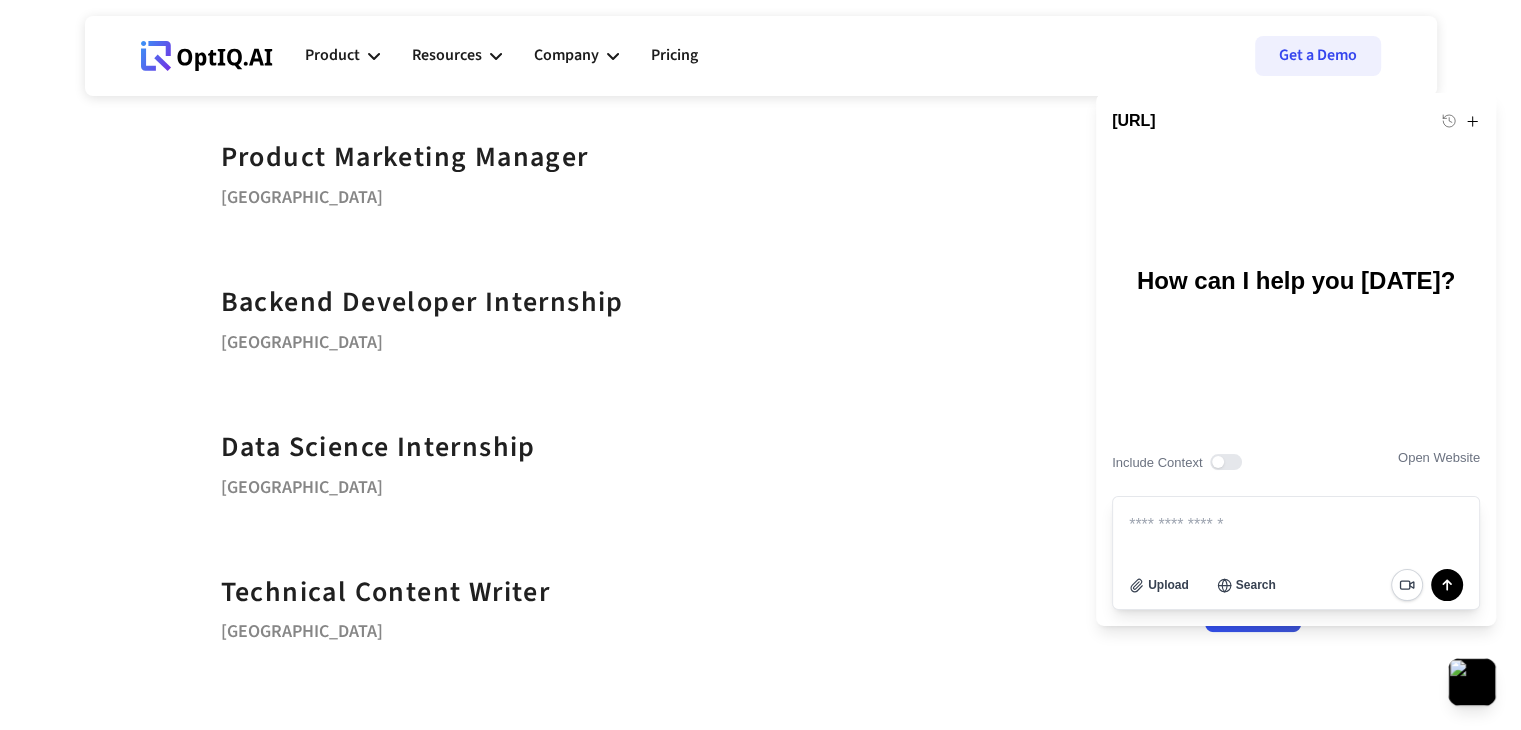 scroll, scrollTop: 862, scrollLeft: 0, axis: vertical 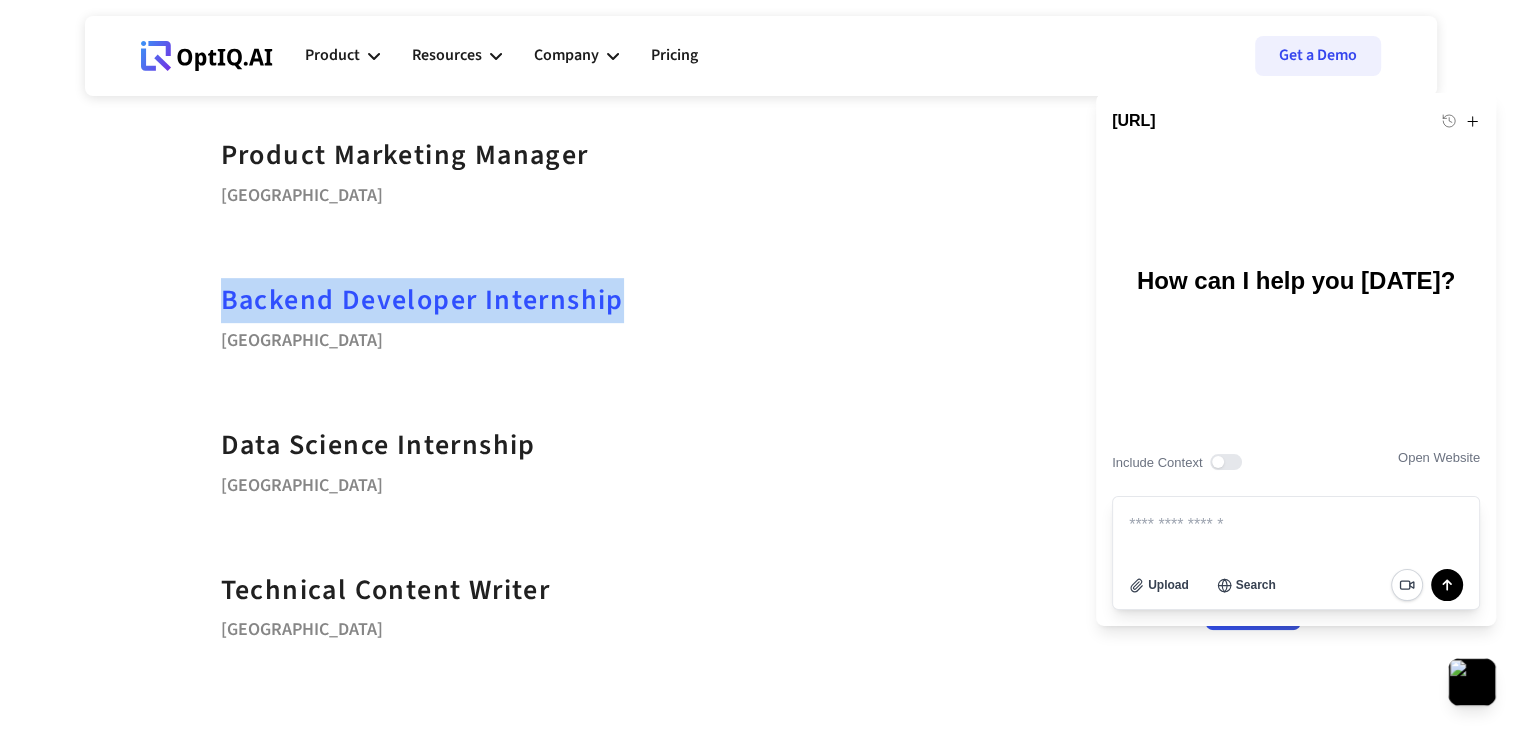 drag, startPoint x: 630, startPoint y: 310, endPoint x: 220, endPoint y: 300, distance: 410.12195 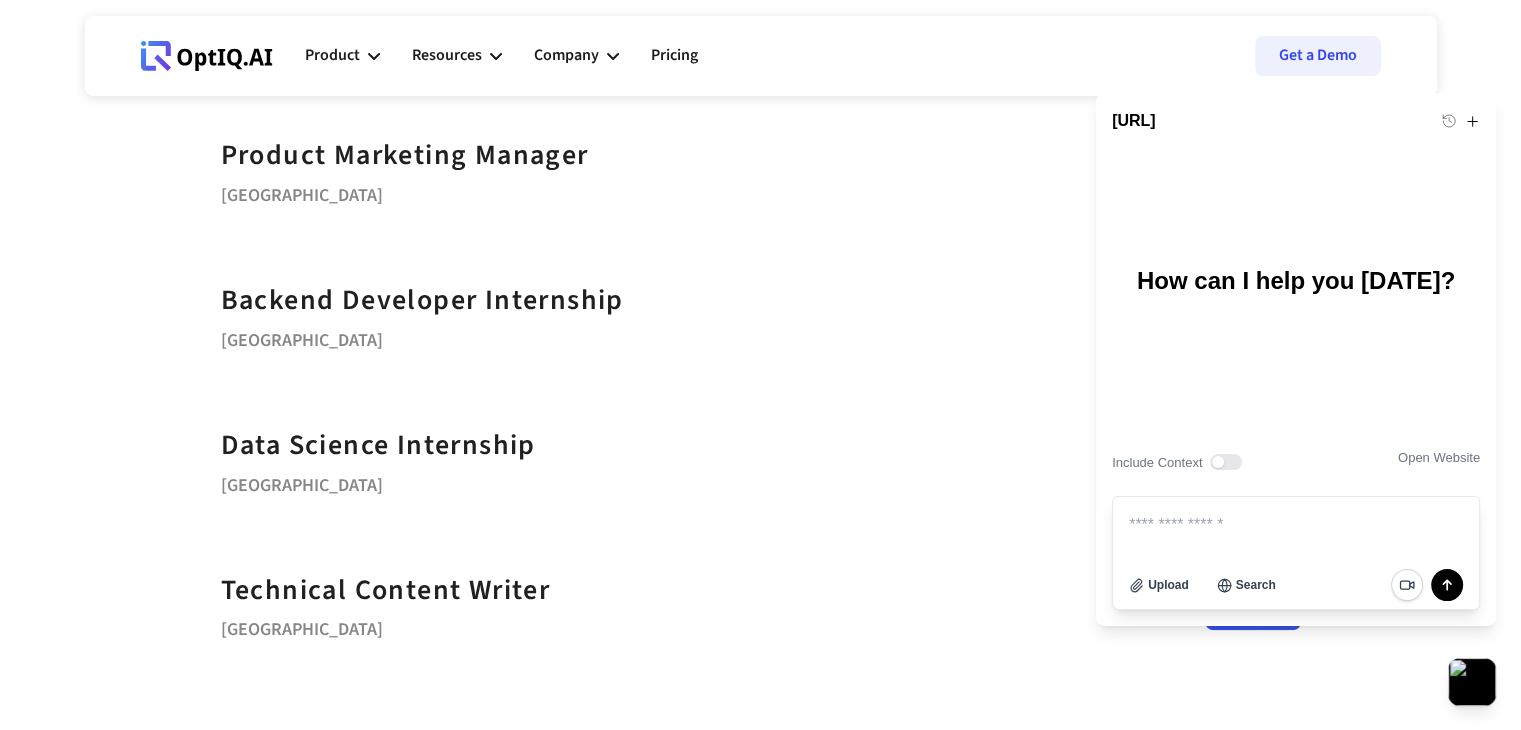 click on "Webflow Homepage View dashboard Product
AI infrastucture for data security
Discovery & Classification
AI Security Posture Management (AI-SPM)
Advanced Data Detection & Response (ADDR)
AI & Data Governance (ADG)
Sam AI Resources
Learn more about Data Security
Blogs
White Papers
Case studies Company
Get to know about OptIQ
About Us
Partners
Careers Pricing Get a Demo Job Openings DevOps Lead/Staff Bengaluru Apply Senior Data Engineer" at bounding box center (760, 520) 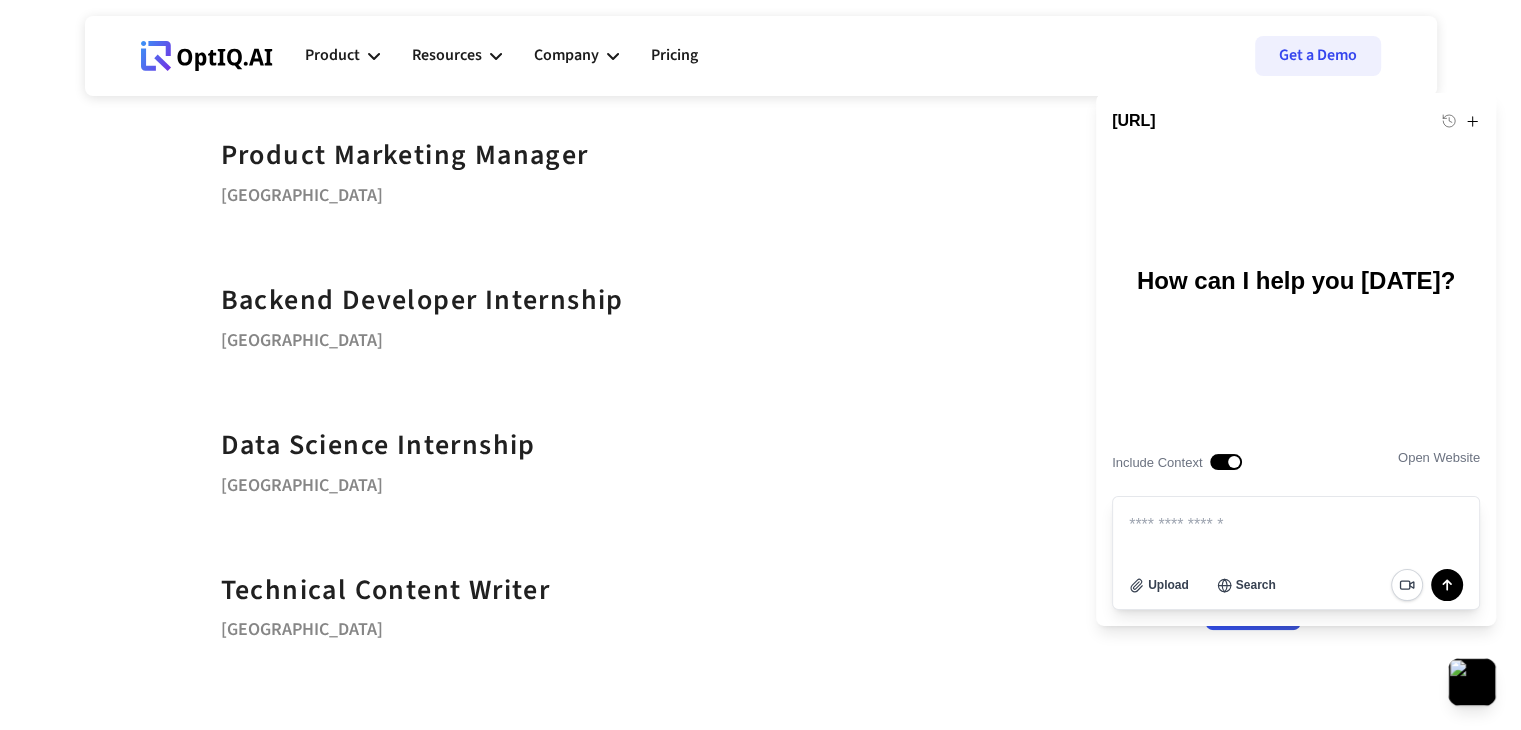 click on "Use setting" at bounding box center [1226, 462] 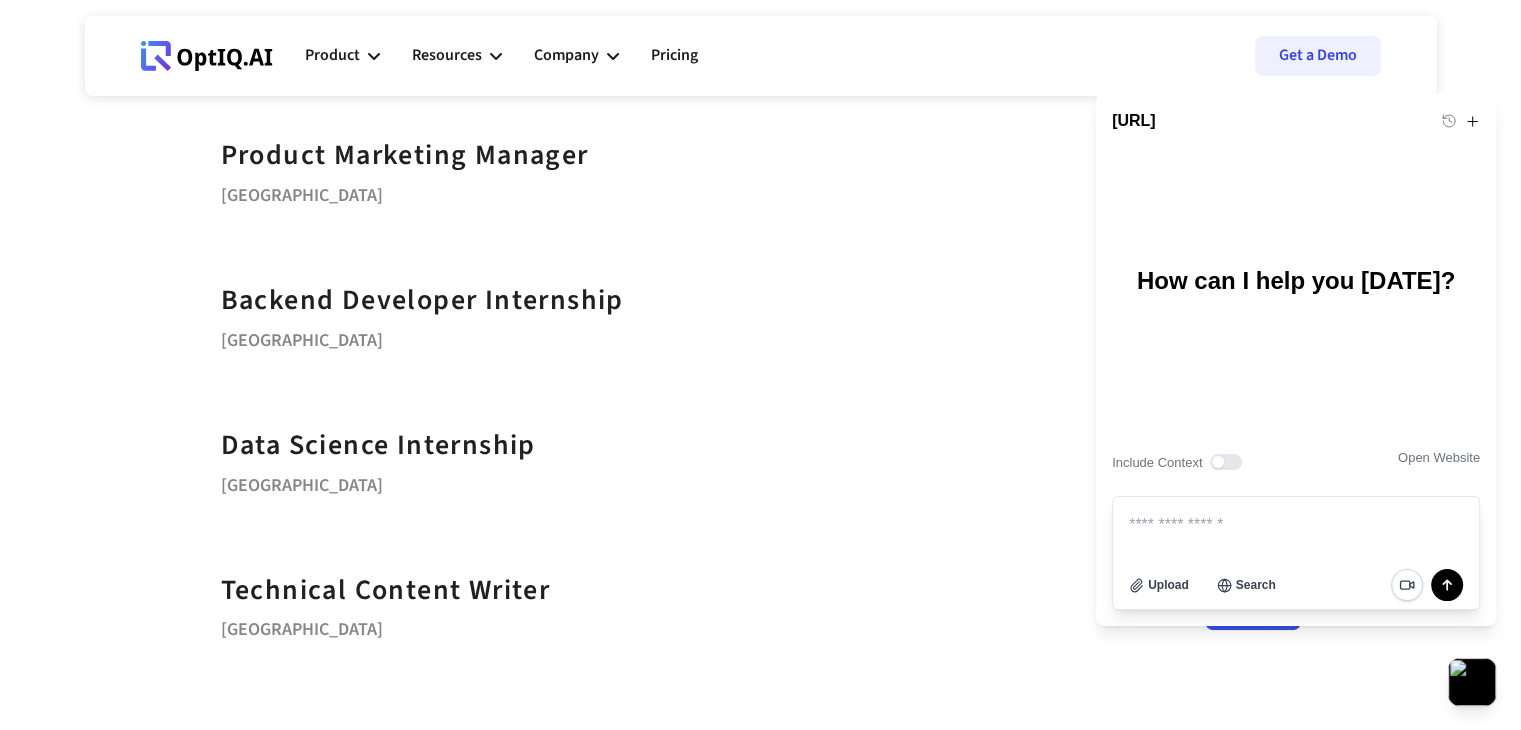 click on "How can I help you [DATE]?" at bounding box center [1296, 280] 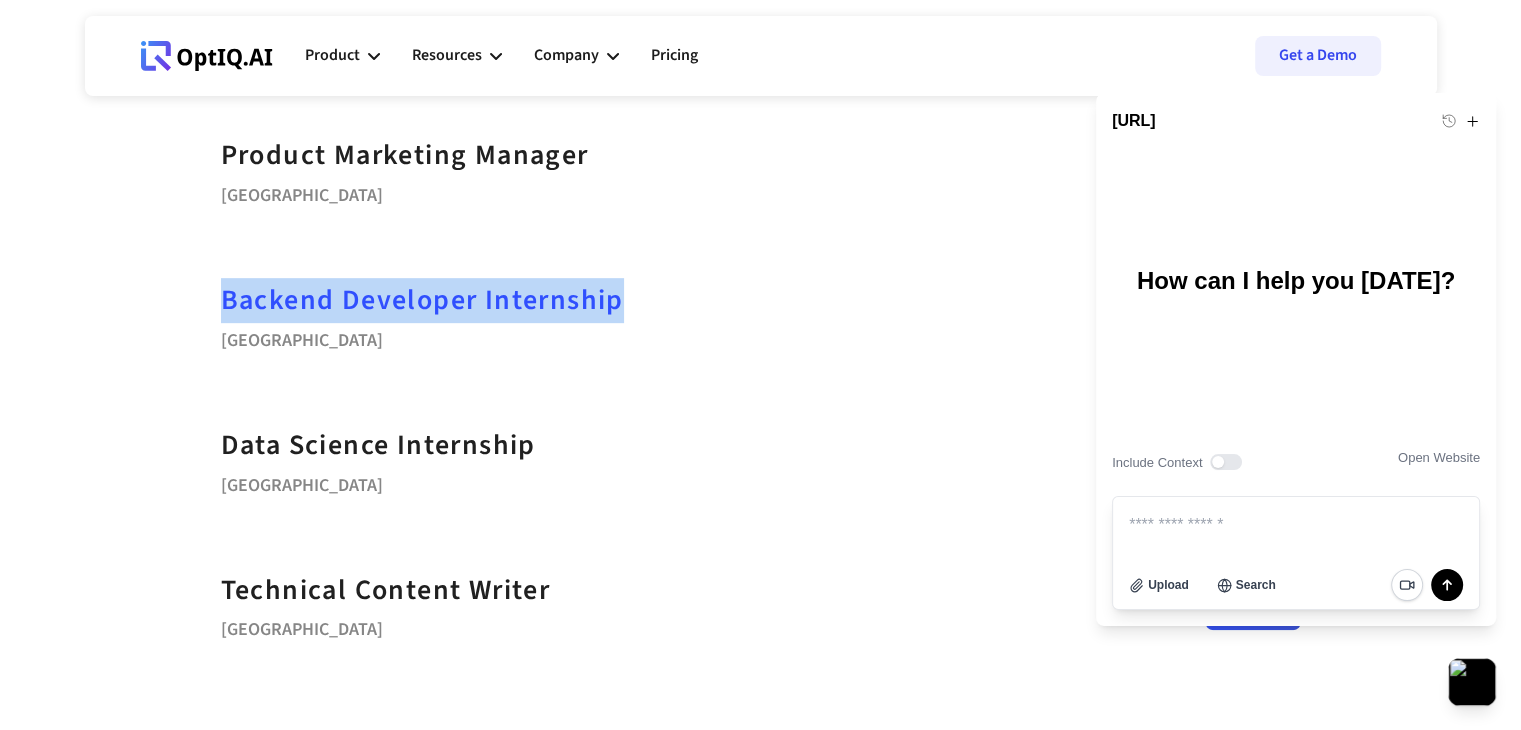 drag, startPoint x: 628, startPoint y: 288, endPoint x: 220, endPoint y: 281, distance: 408.06006 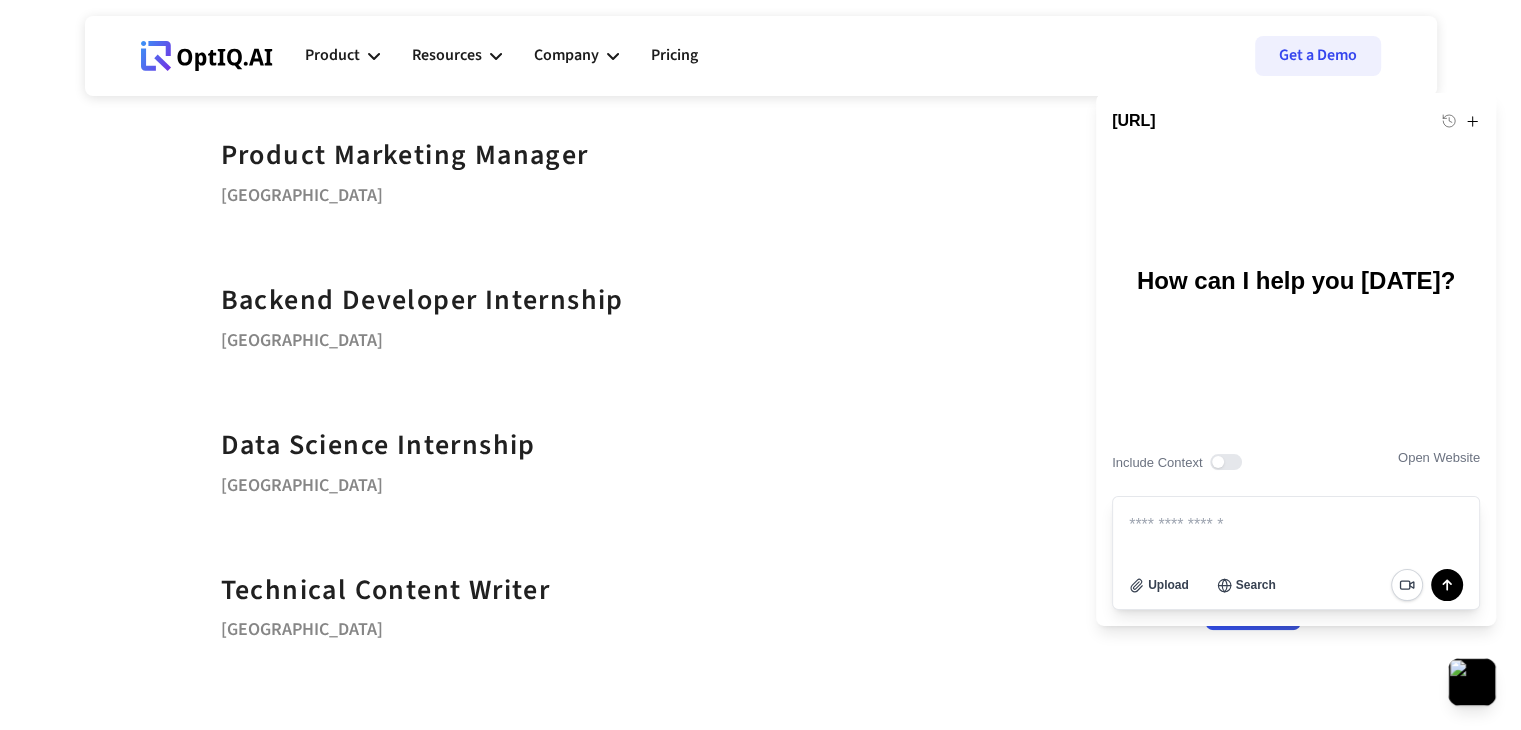 click on "Webflow Homepage View dashboard Product
AI infrastucture for data security
Discovery & Classification
AI Security Posture Management (AI-SPM)
Advanced Data Detection & Response (ADDR)
AI & Data Governance (ADG)
Sam AI Resources
Learn more about Data Security
Blogs
White Papers
Case studies Company
Get to know about OptIQ
About Us
Partners
Careers Pricing Get a Demo Job Openings DevOps Lead/Staff Bengaluru Apply Senior Data Engineer" at bounding box center (760, 520) 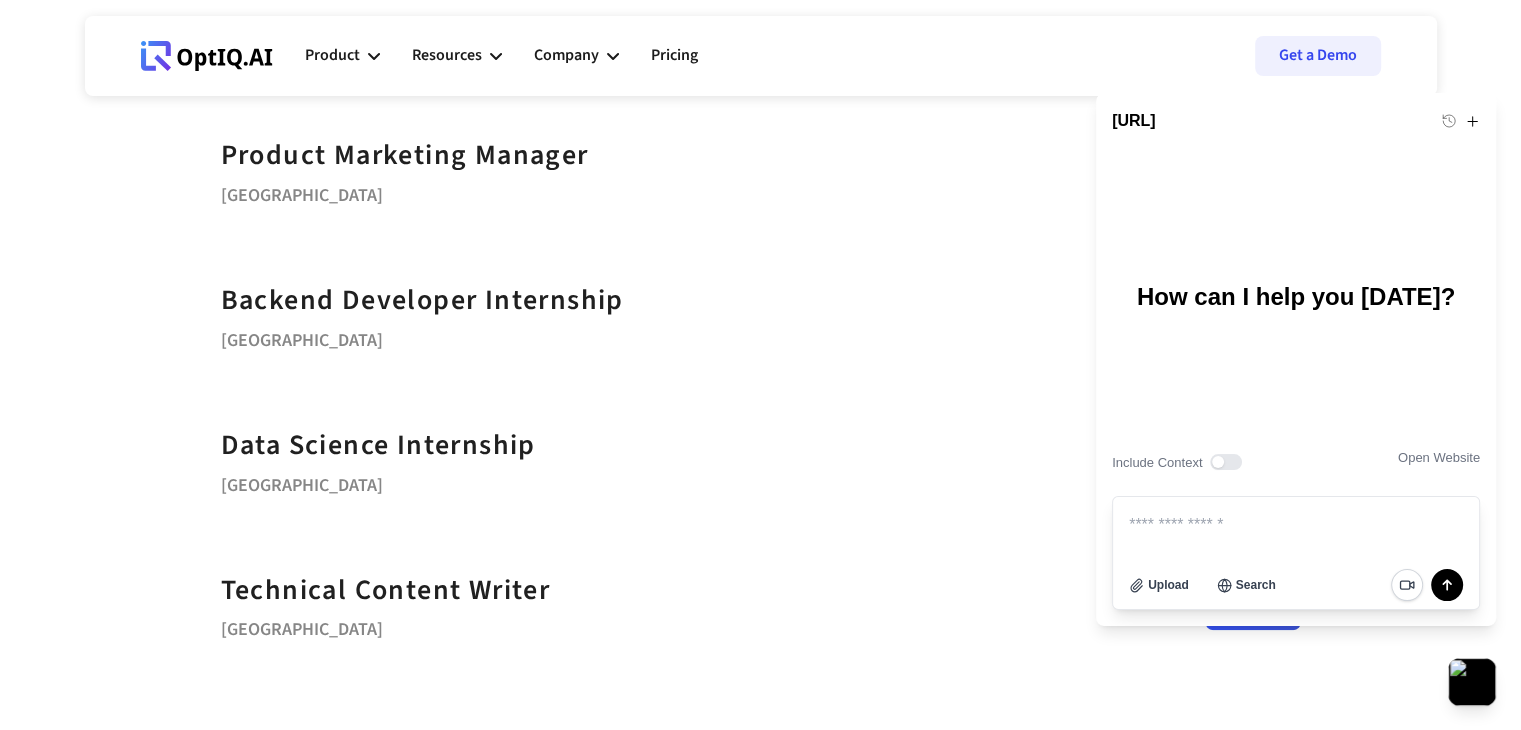 scroll, scrollTop: 16, scrollLeft: 0, axis: vertical 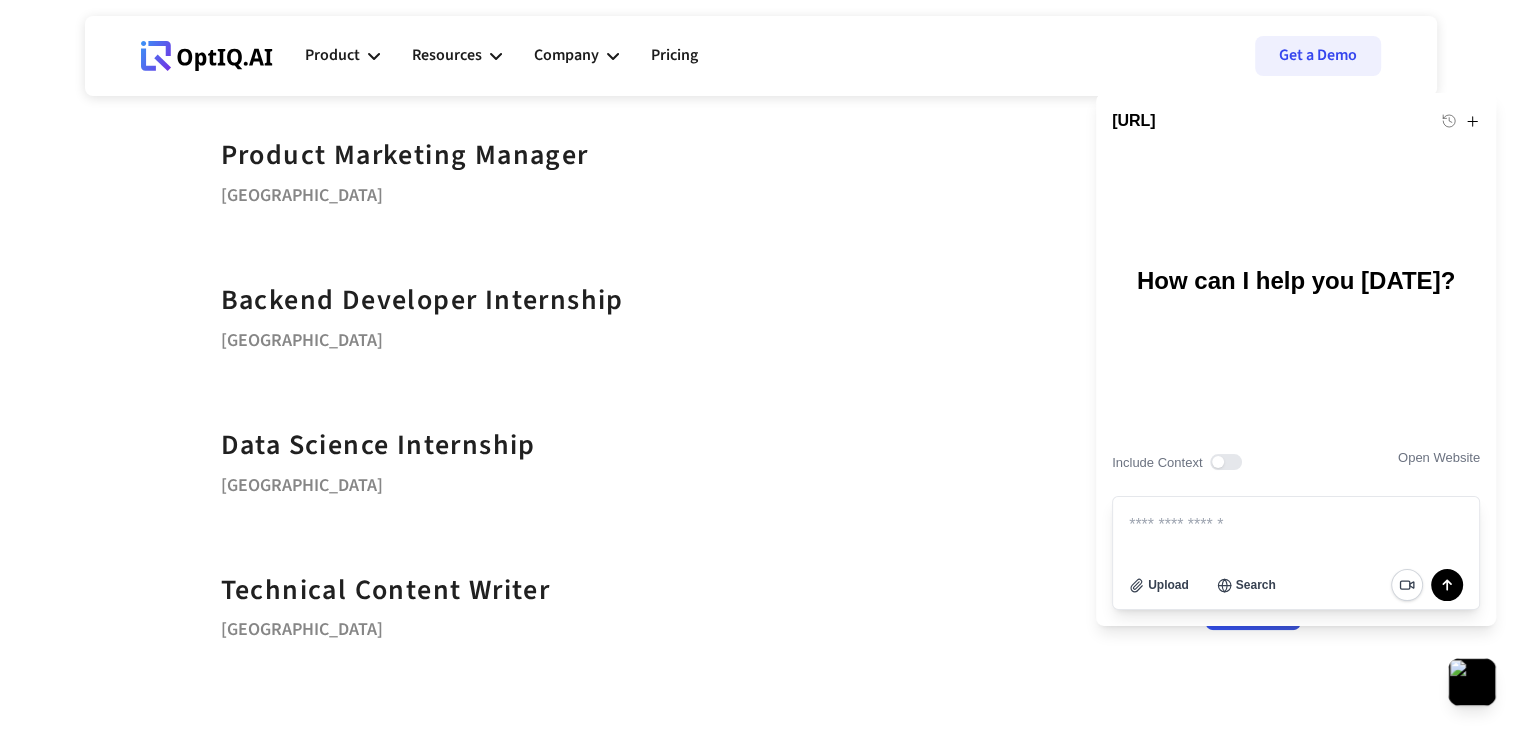 click on "Data Science Internship Bengaluru Apply" at bounding box center (761, 459) 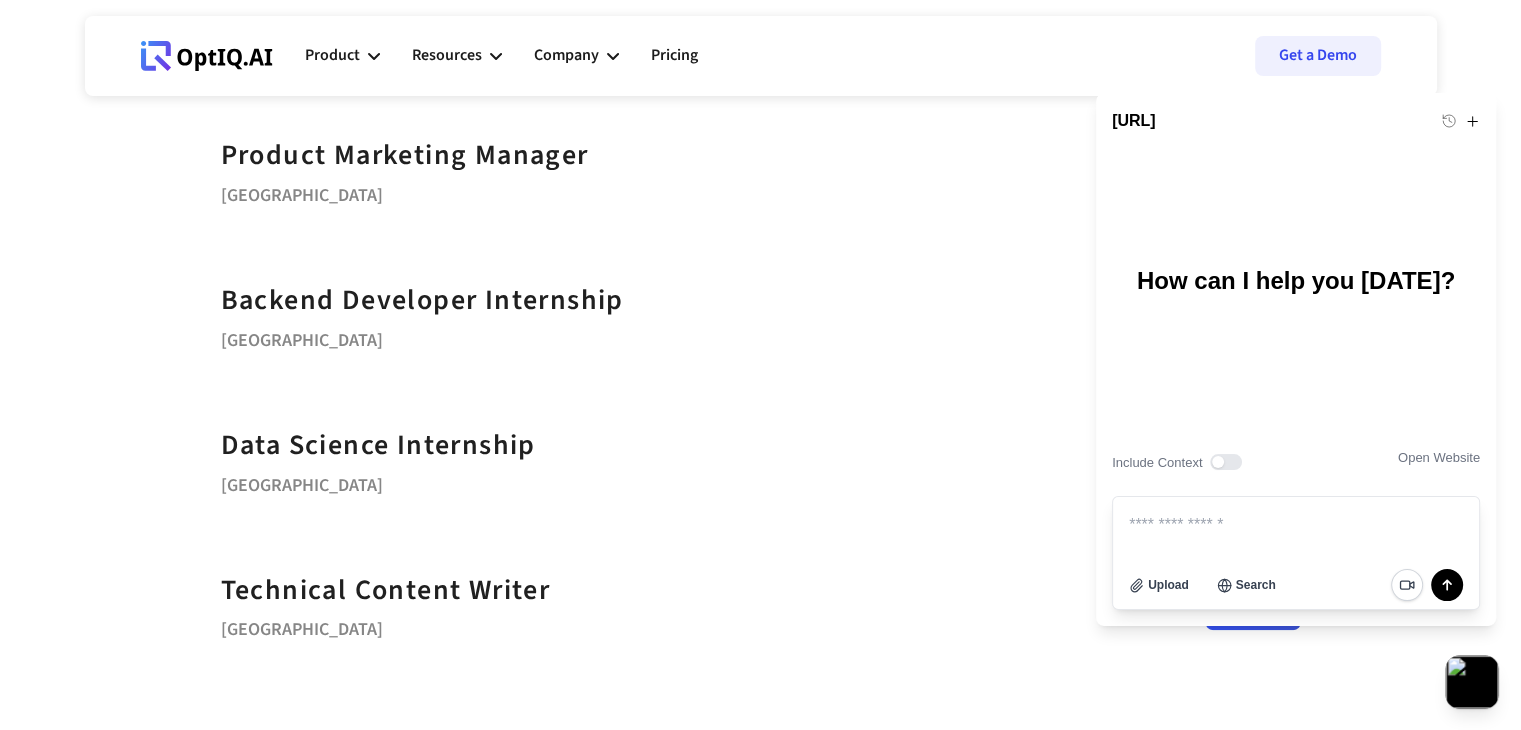 click at bounding box center [1472, 682] 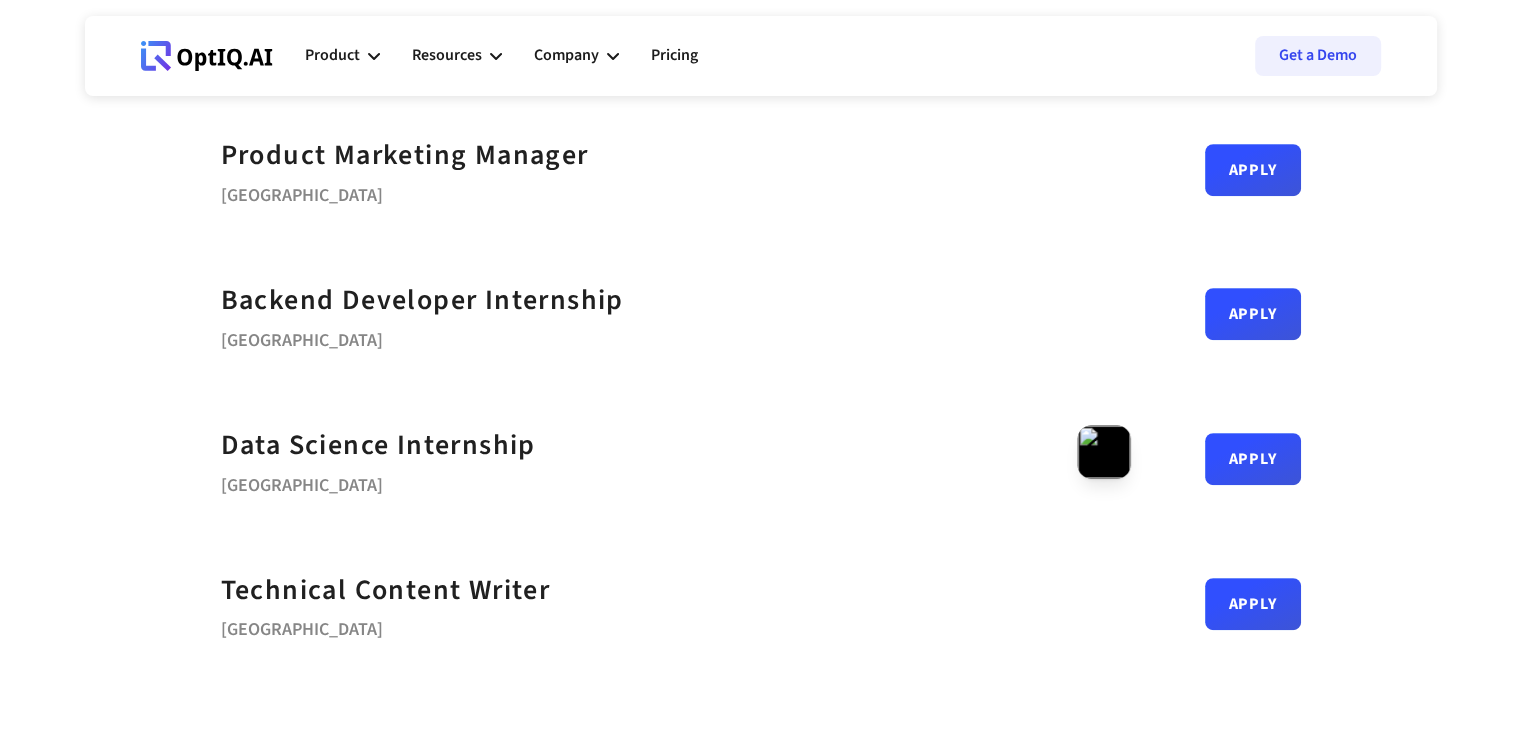 drag, startPoint x: 1464, startPoint y: 690, endPoint x: 1114, endPoint y: 401, distance: 453.89536 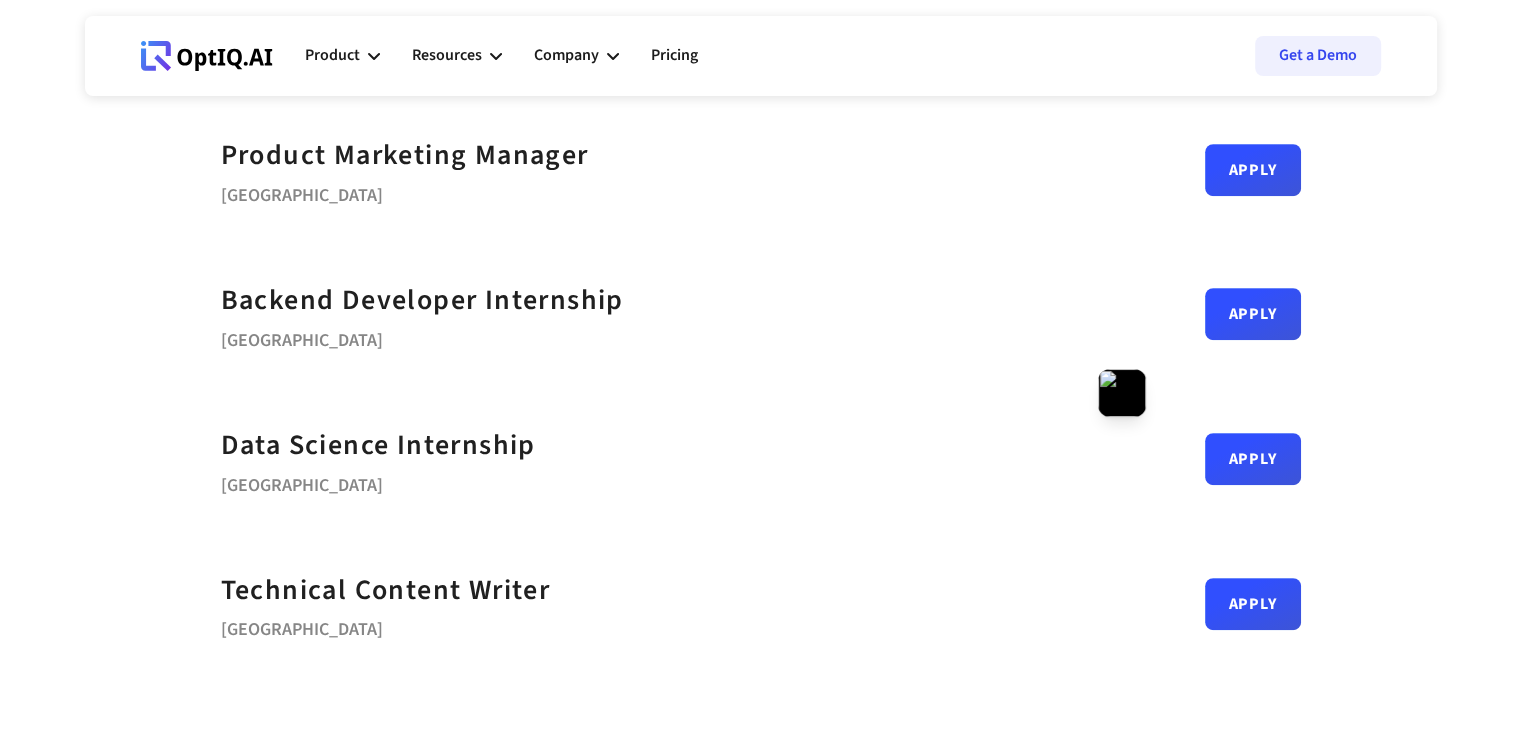drag, startPoint x: 37, startPoint y: 273, endPoint x: 435, endPoint y: 244, distance: 399.05515 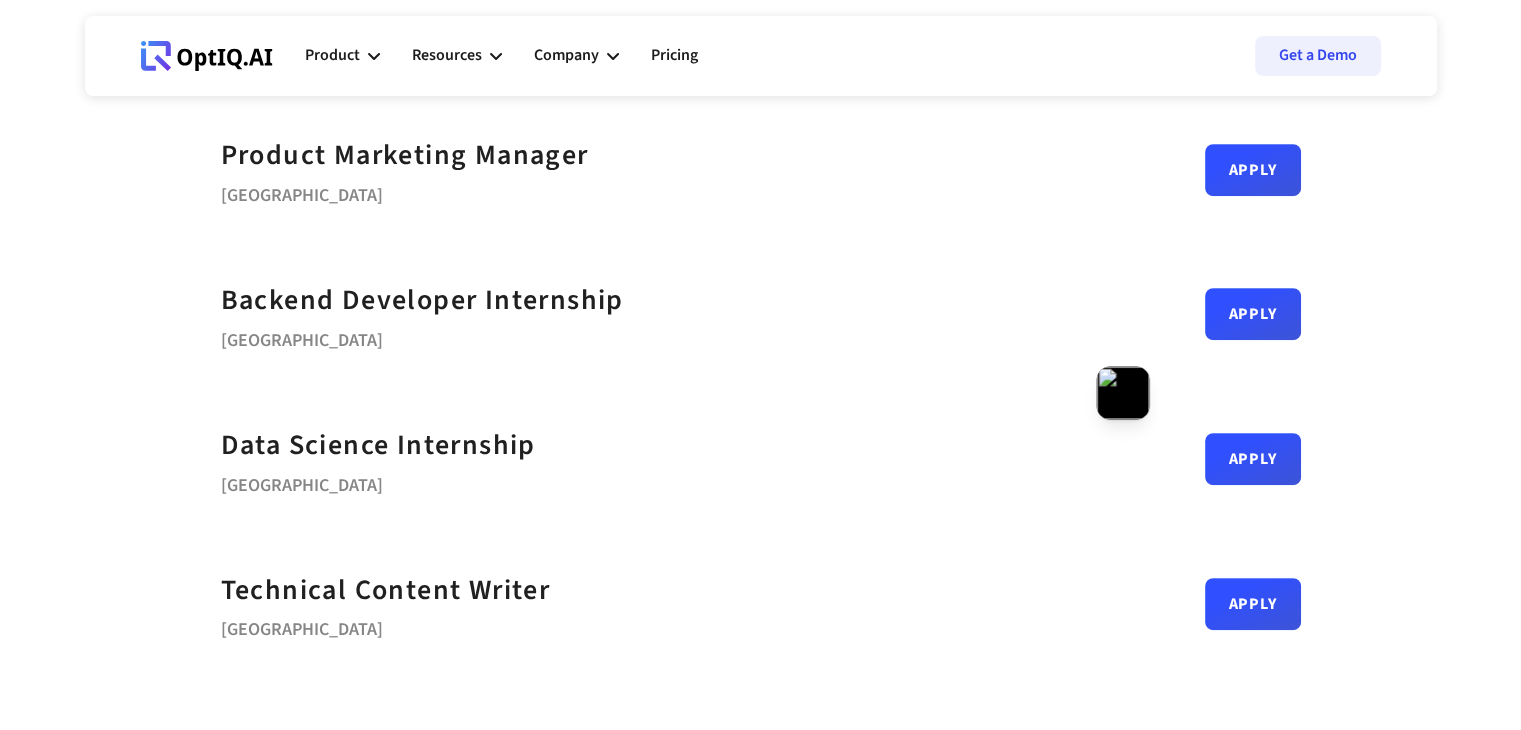 drag, startPoint x: 641, startPoint y: 309, endPoint x: 1101, endPoint y: 397, distance: 468.34177 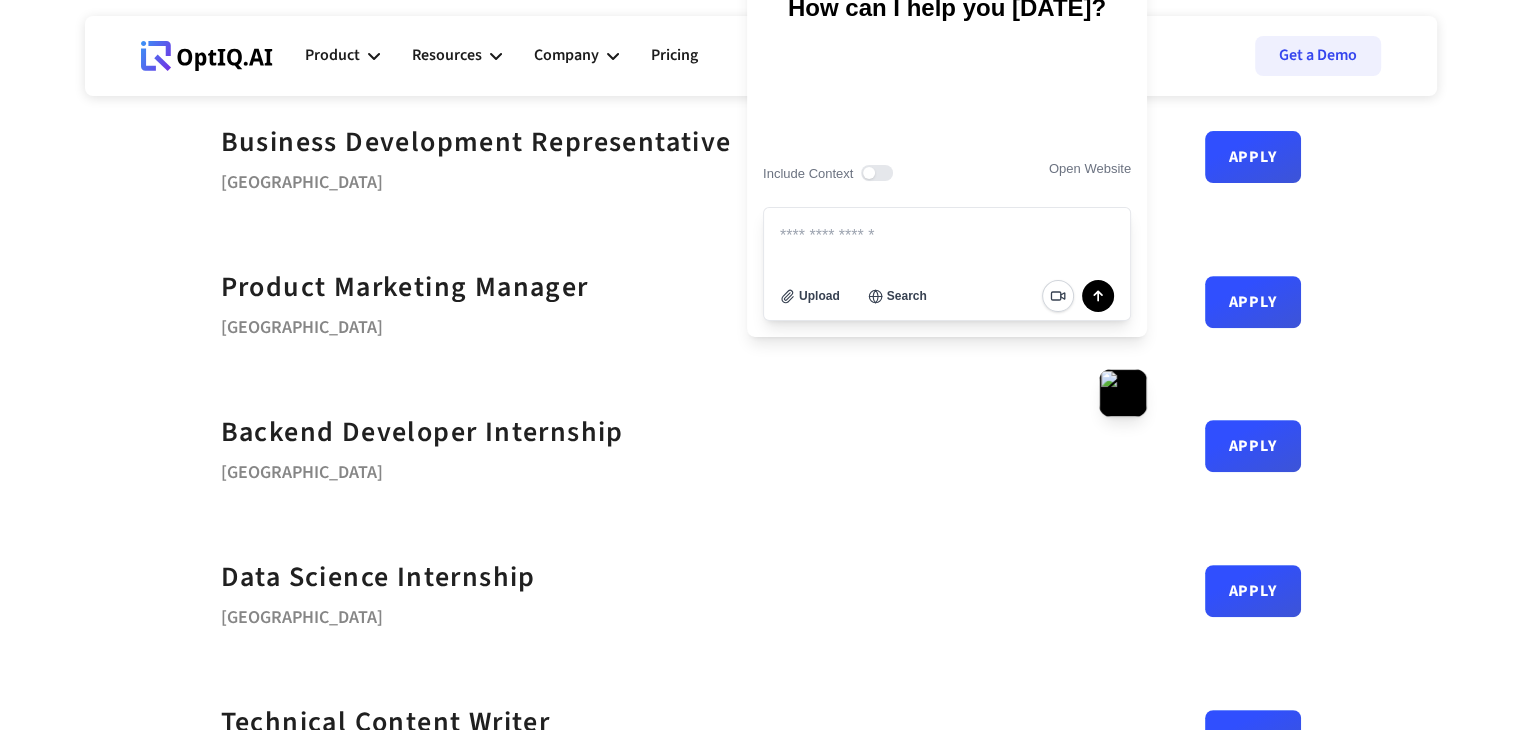 scroll, scrollTop: 724, scrollLeft: 0, axis: vertical 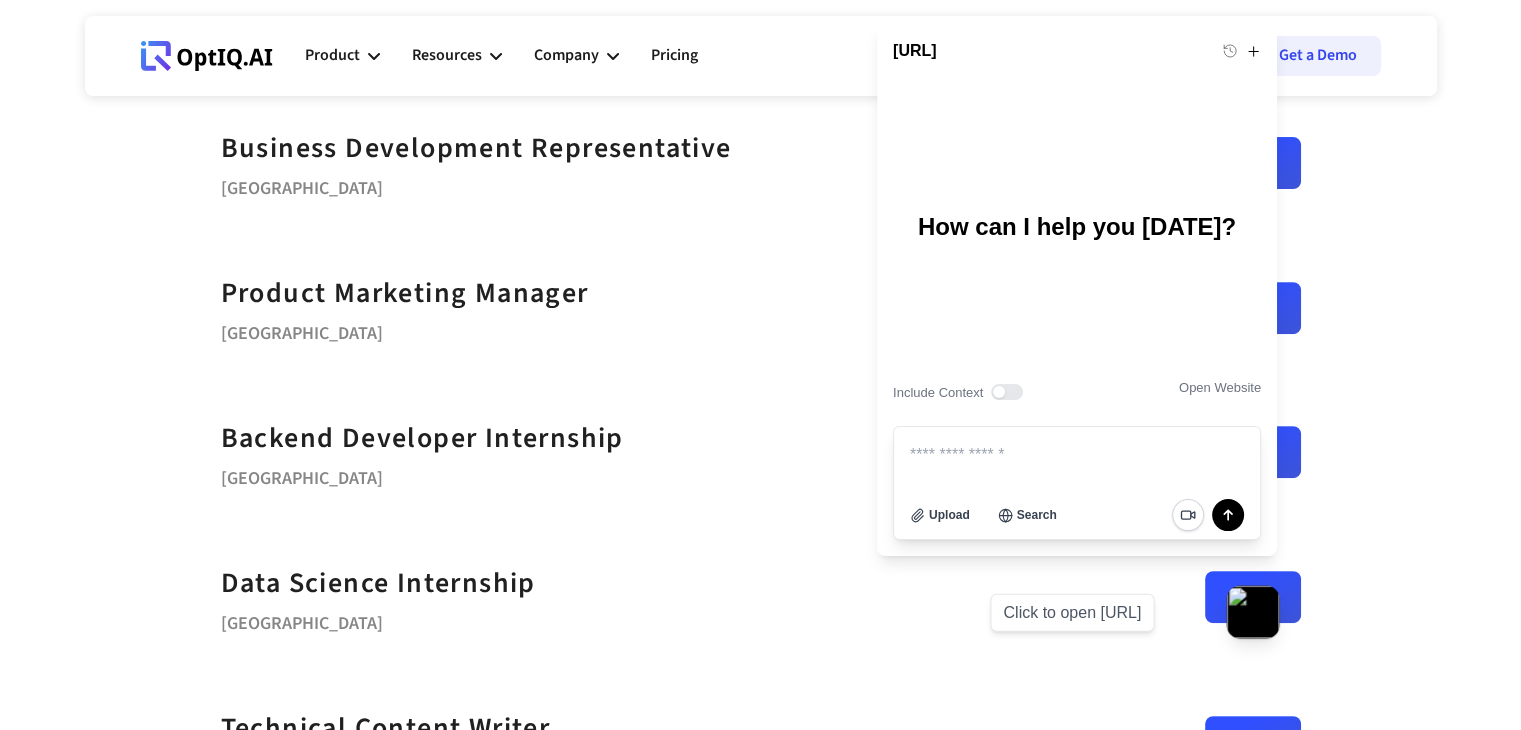 drag, startPoint x: 1122, startPoint y: 393, endPoint x: 1252, endPoint y: 612, distance: 254.67822 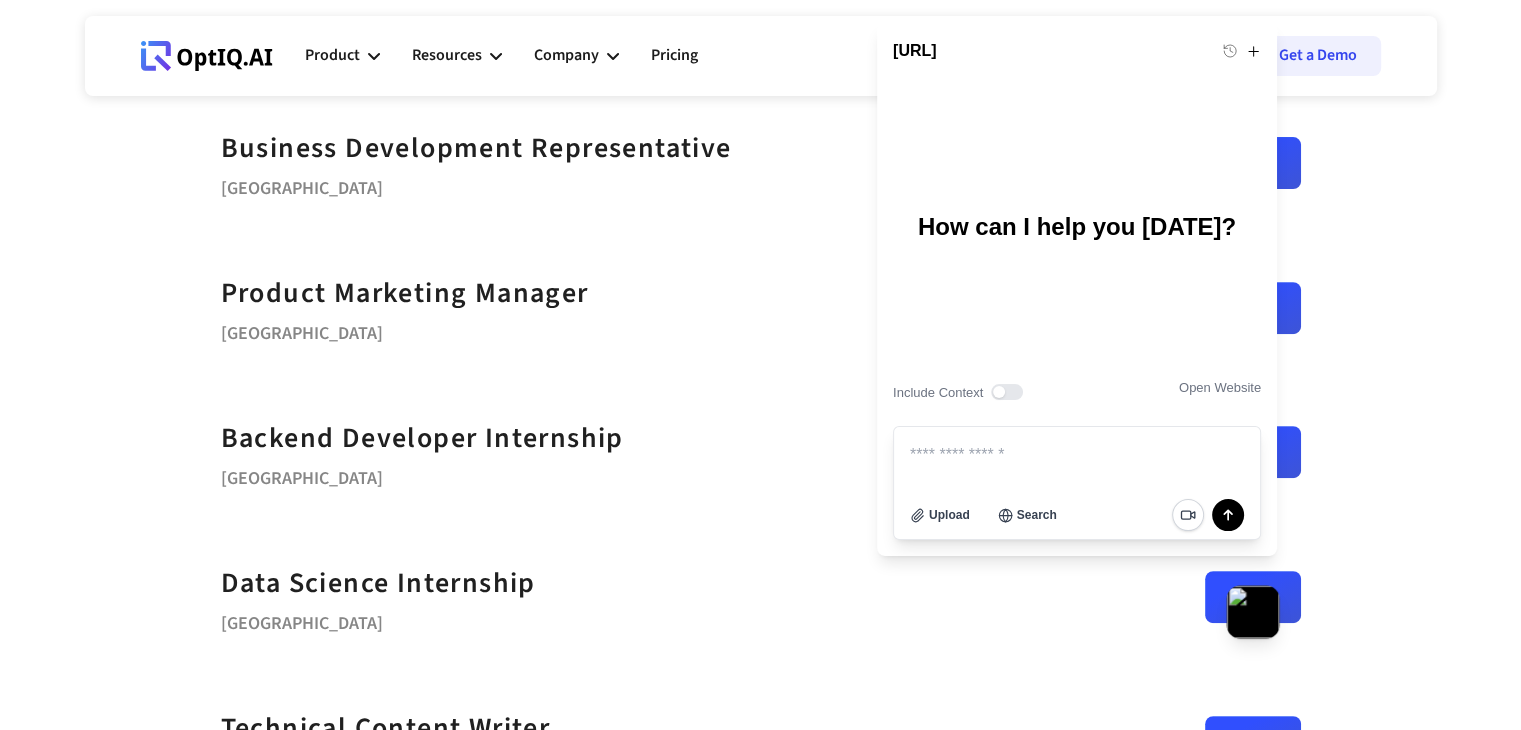 click at bounding box center (1253, 612) 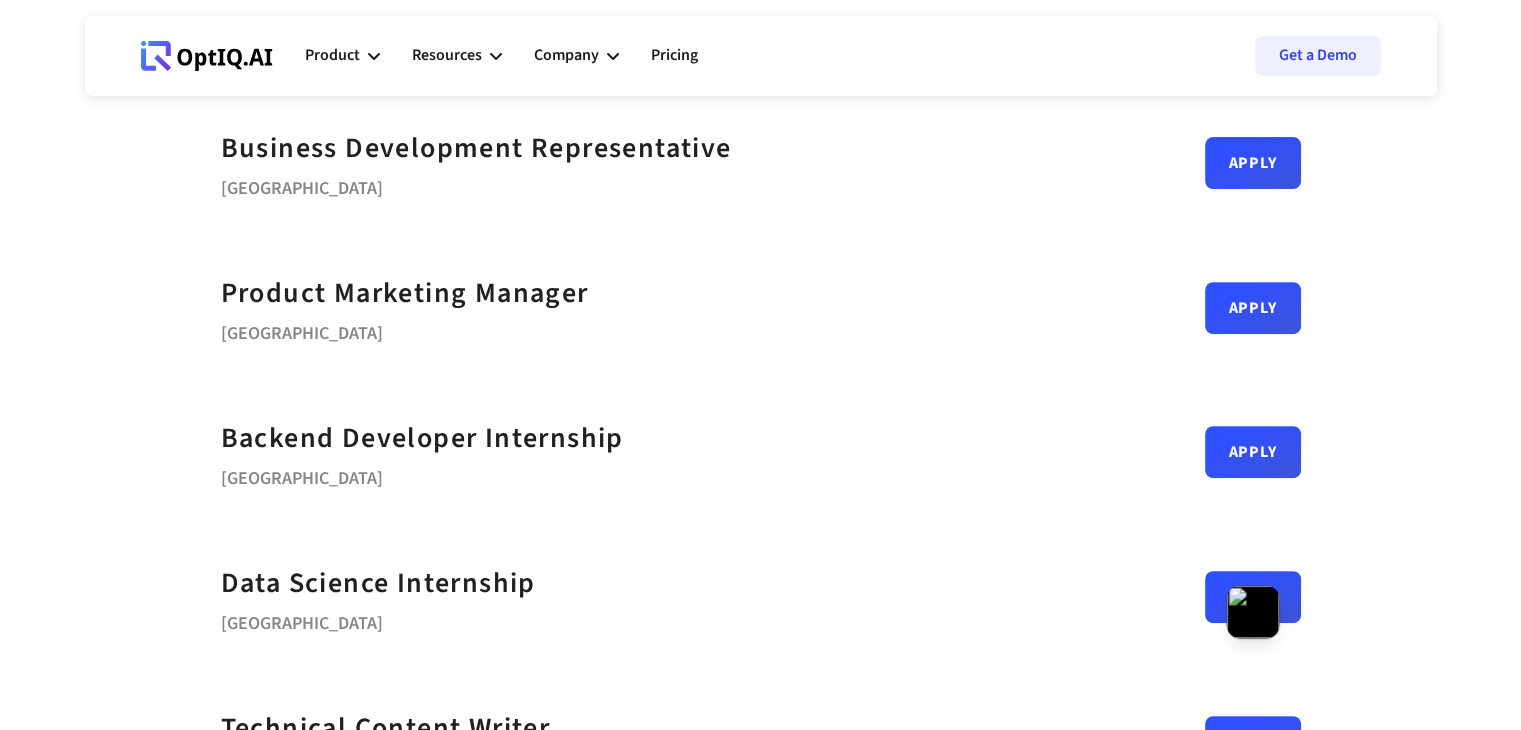 click at bounding box center [1253, 612] 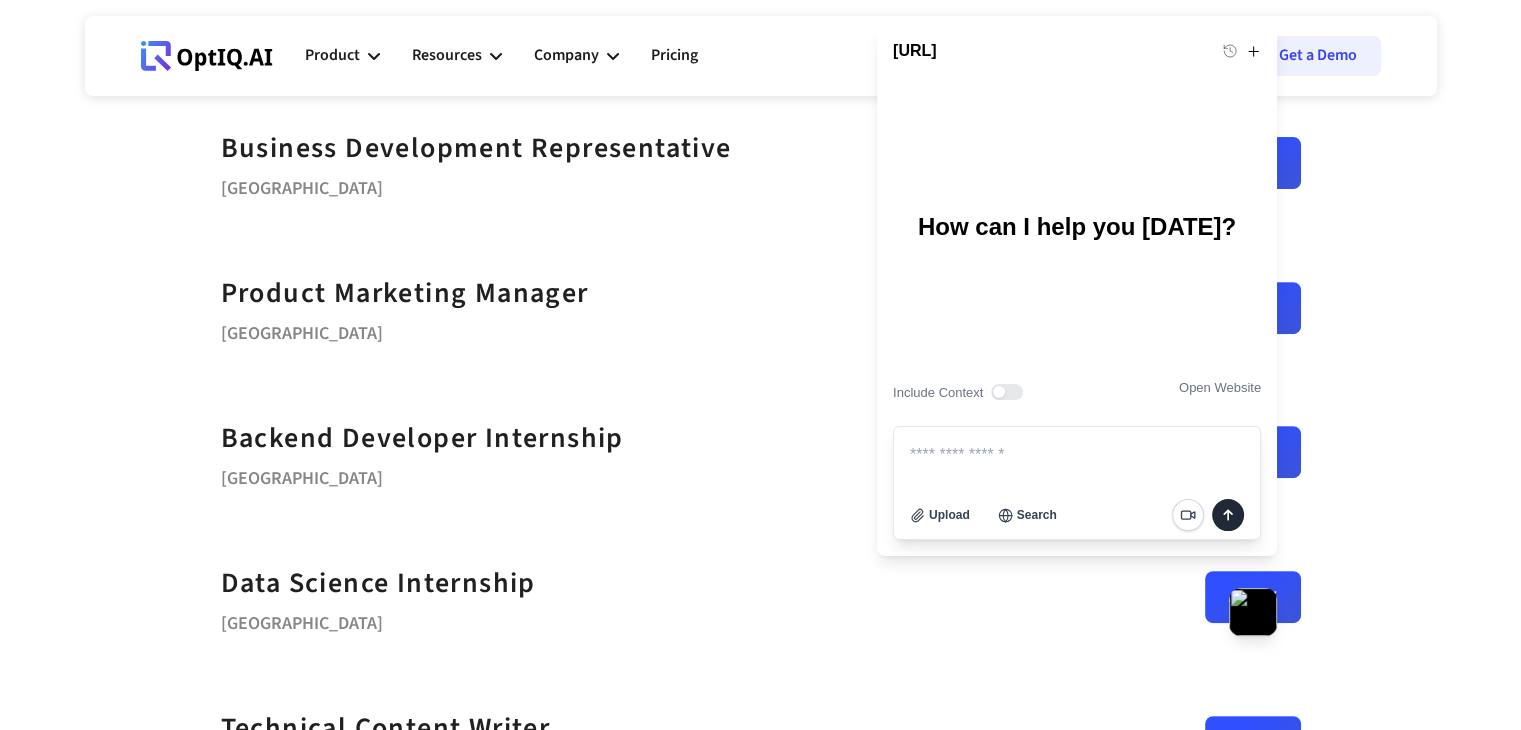 click 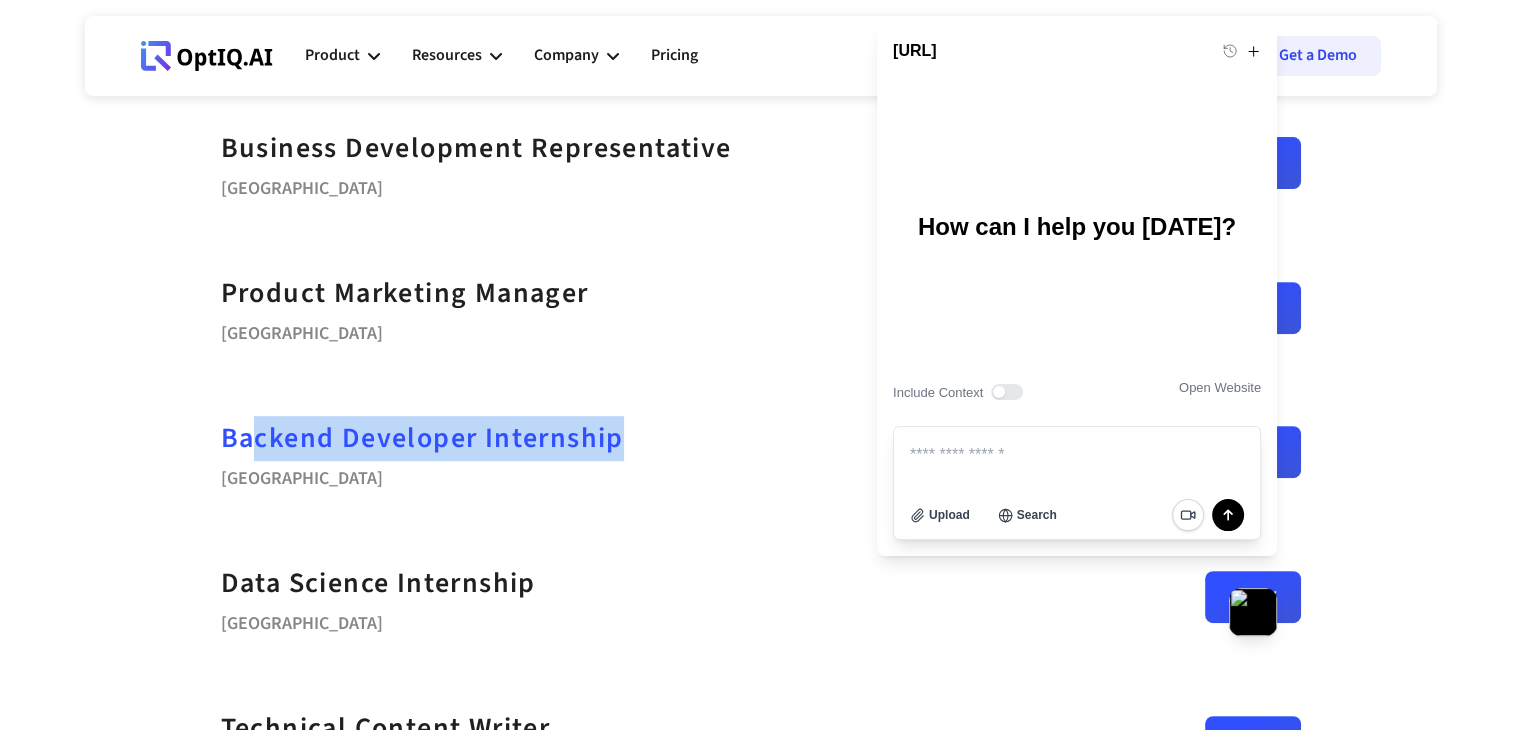 drag, startPoint x: 644, startPoint y: 444, endPoint x: 250, endPoint y: 419, distance: 394.79236 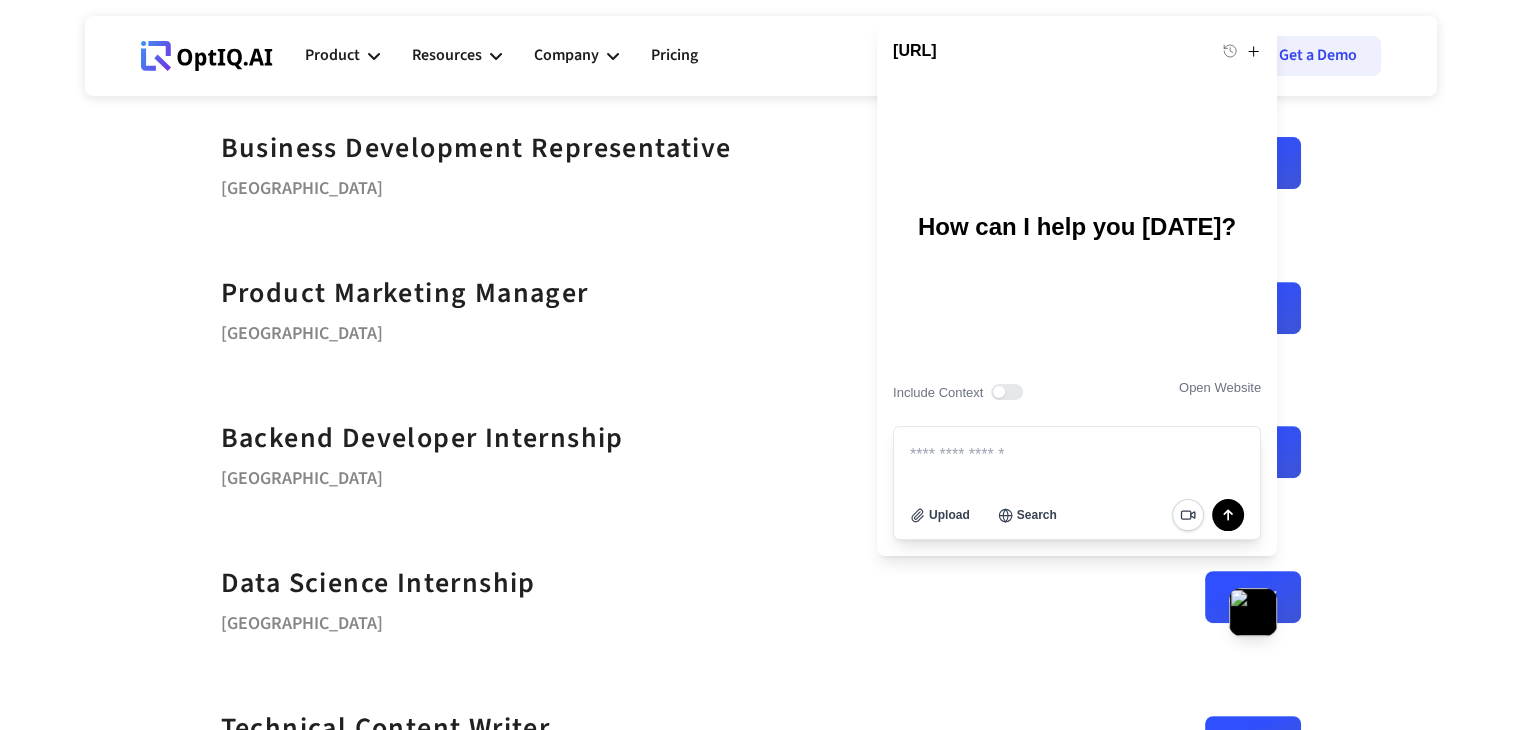 click on "Webflow Homepage View dashboard Product
AI infrastucture for data security
Discovery & Classification
AI Security Posture Management (AI-SPM)
Advanced Data Detection & Response (ADDR)
AI & Data Governance (ADG)
Sam AI Resources
Learn more about Data Security
Blogs
White Papers
Case studies Company
Get to know about OptIQ
About Us
Partners
Careers Pricing Get a Demo Job Openings DevOps Lead/Staff Bengaluru Apply Senior Data Engineer" at bounding box center [760, 658] 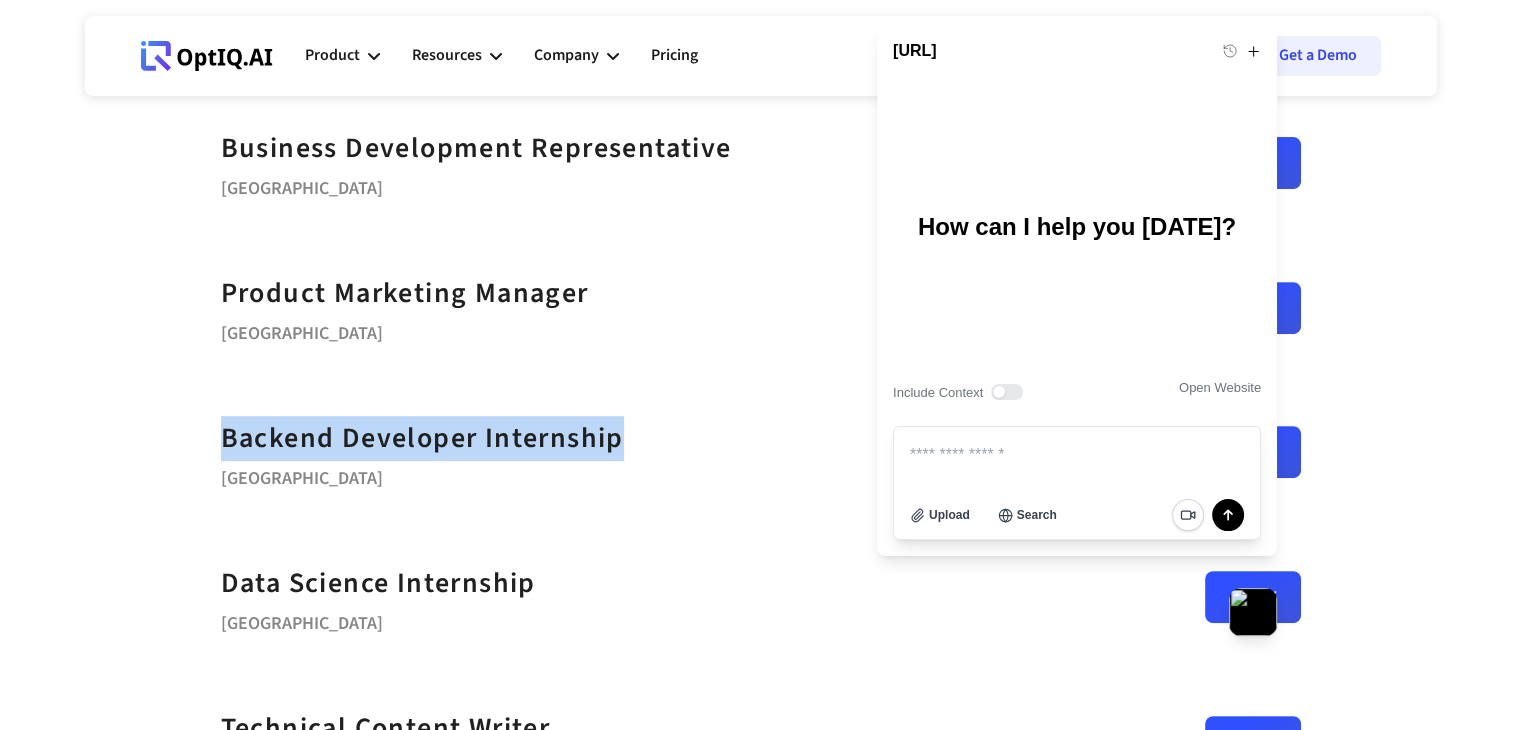 drag, startPoint x: 656, startPoint y: 437, endPoint x: 173, endPoint y: 413, distance: 483.59592 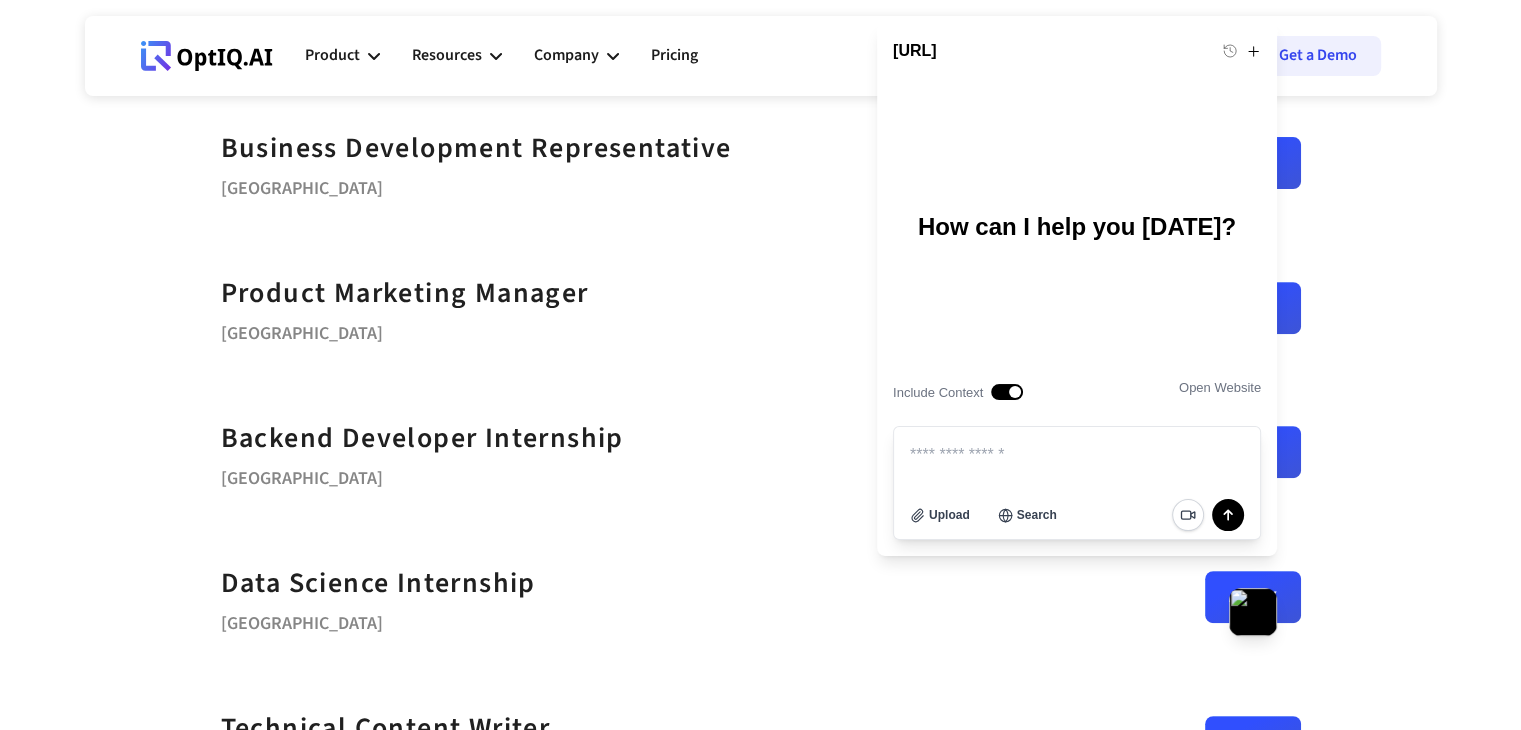 click on "Webflow Homepage View dashboard Product
AI infrastucture for data security
Discovery & Classification
AI Security Posture Management (AI-SPM)
Advanced Data Detection & Response (ADDR)
AI & Data Governance (ADG)
Sam AI Resources
Learn more about Data Security
Blogs
White Papers
Case studies Company
Get to know about OptIQ
About Us
Partners
Careers Pricing Get a Demo Job Openings DevOps Lead/Staff Bengaluru Apply Senior Data Engineer" at bounding box center [760, 658] 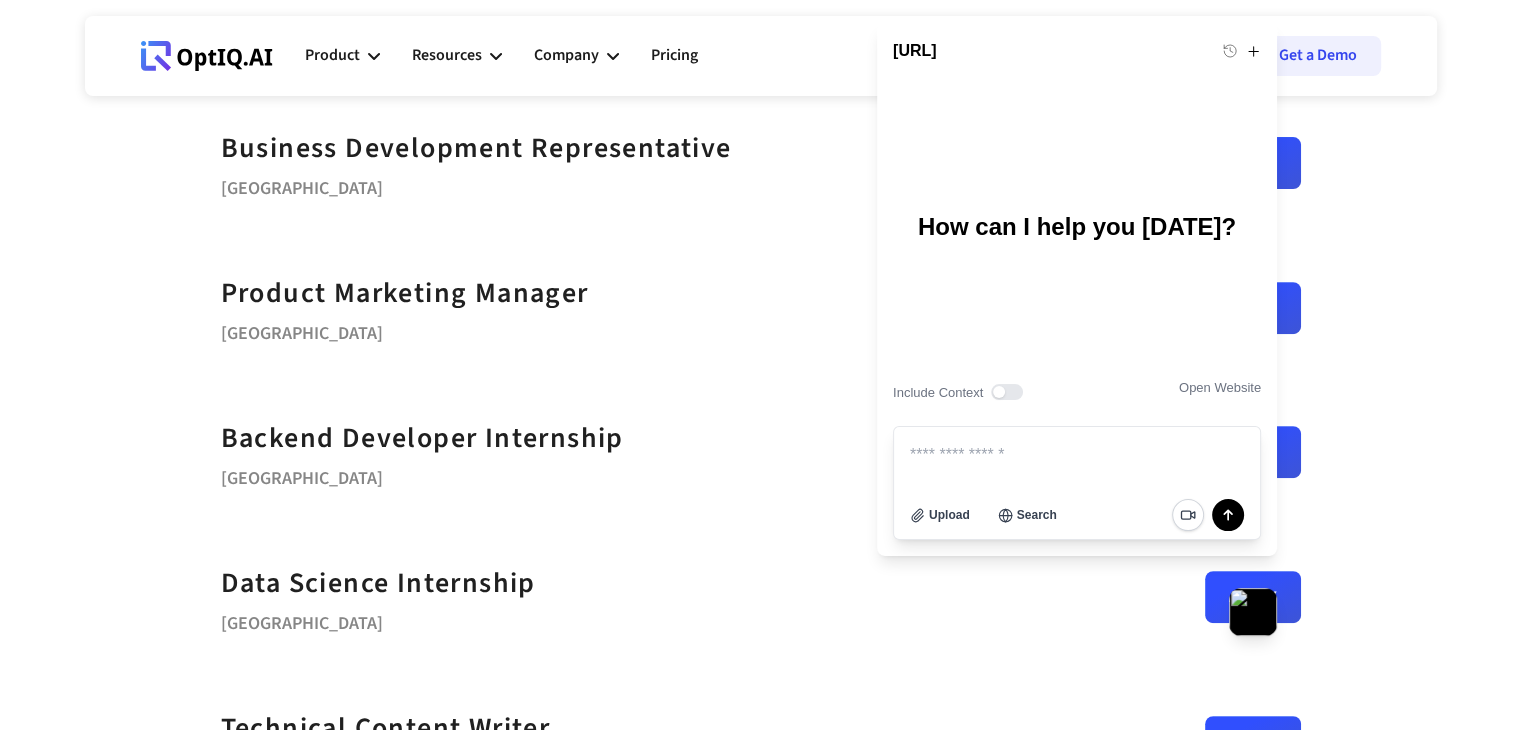 click on "Open Website" at bounding box center [1220, 393] 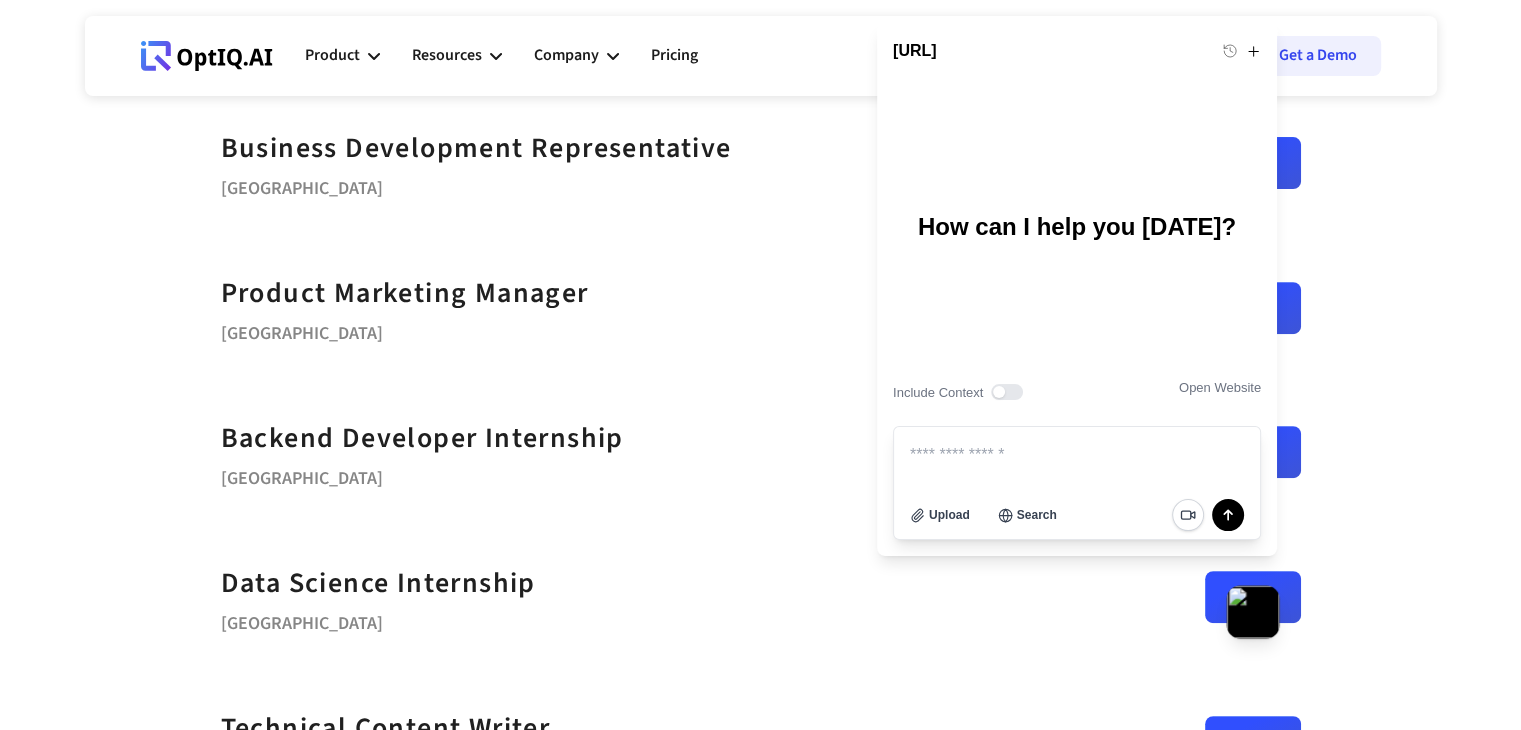 click at bounding box center [1253, 612] 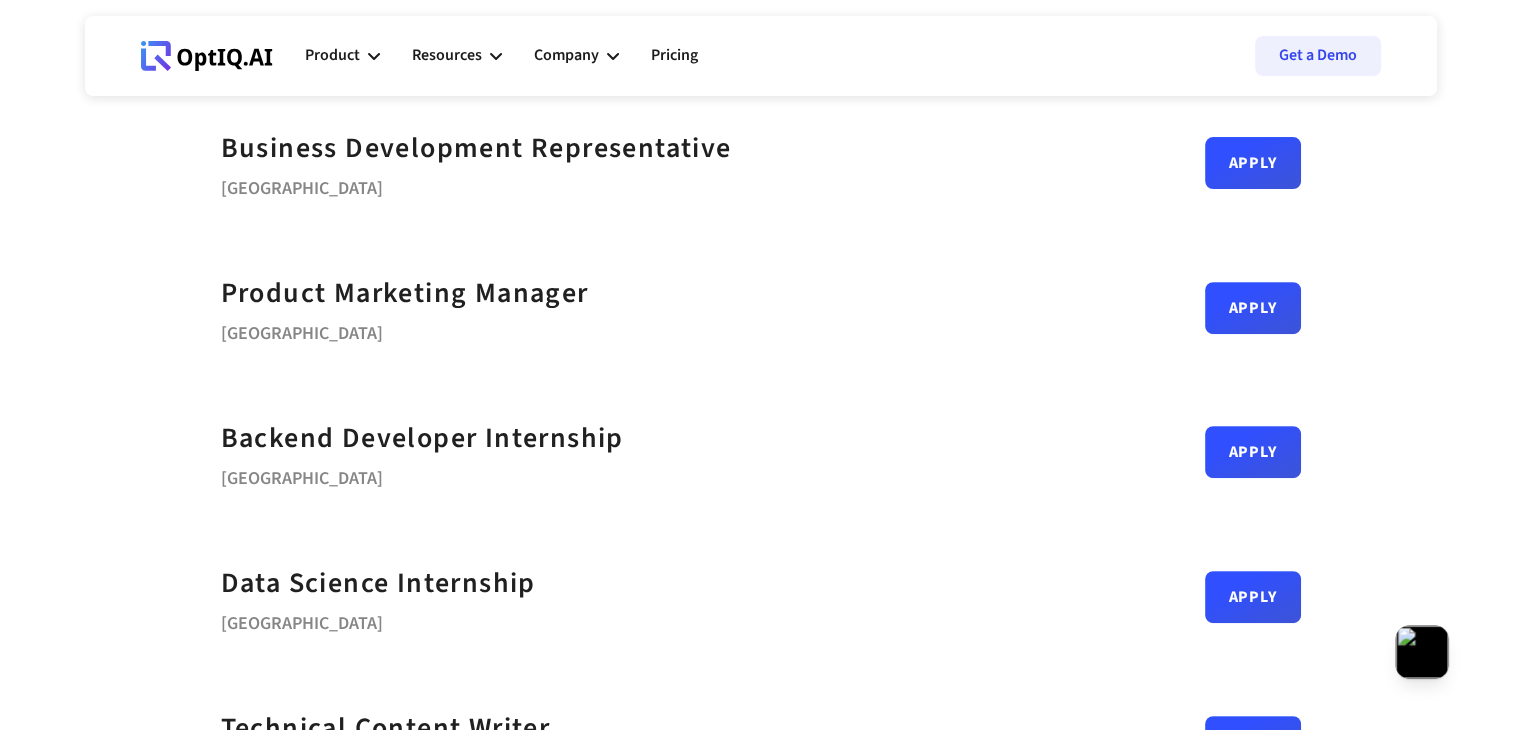 drag, startPoint x: 1247, startPoint y: 605, endPoint x: 1418, endPoint y: 647, distance: 176.08237 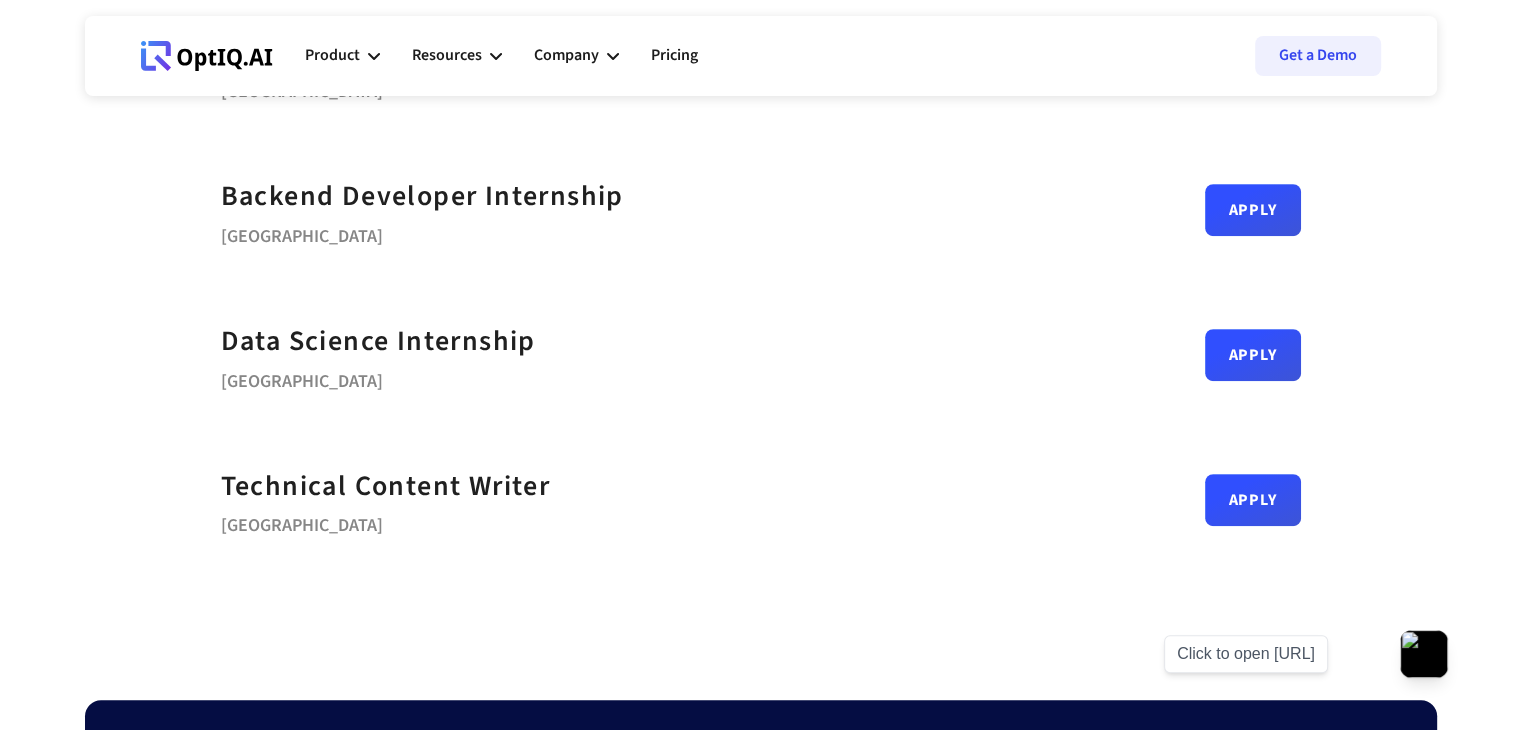 scroll, scrollTop: 738, scrollLeft: 0, axis: vertical 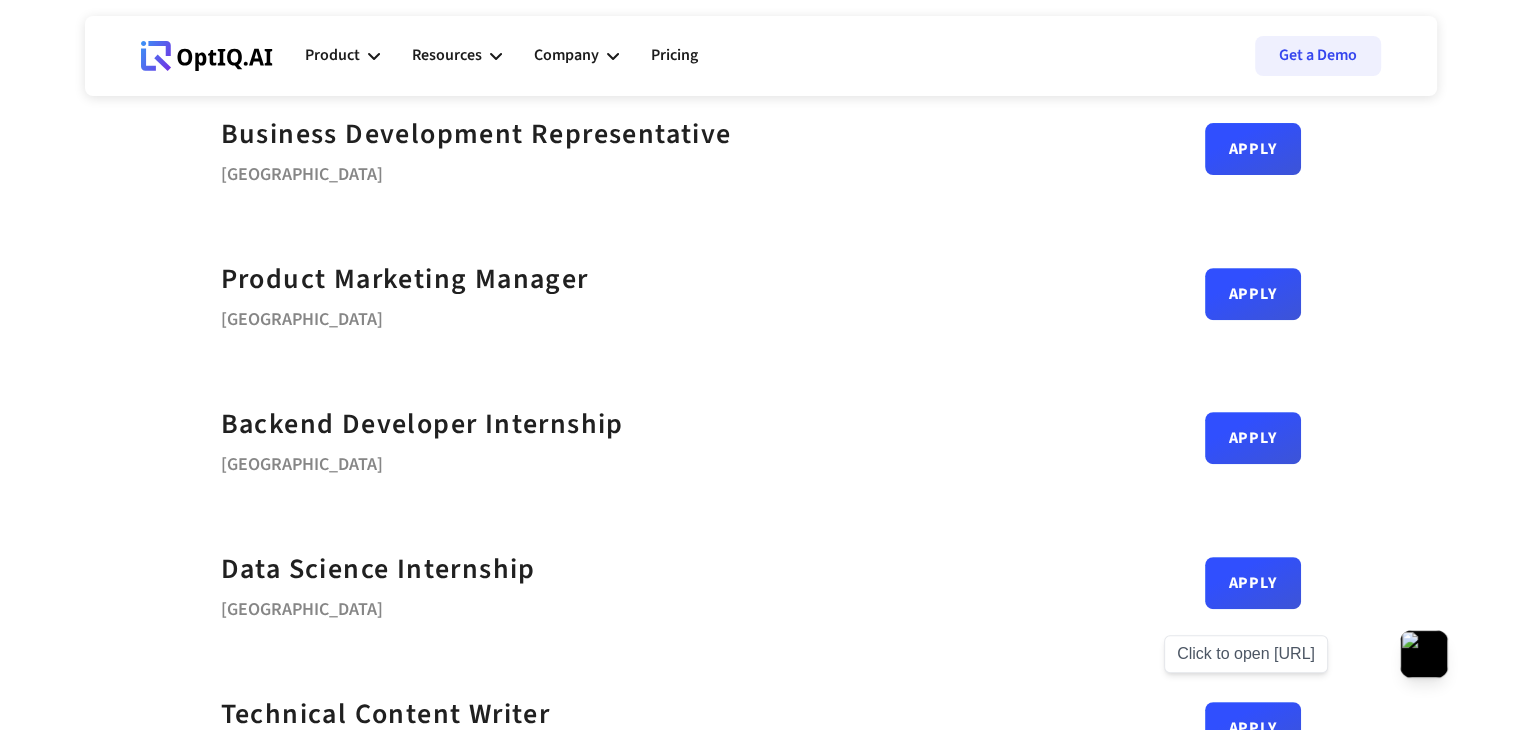 type 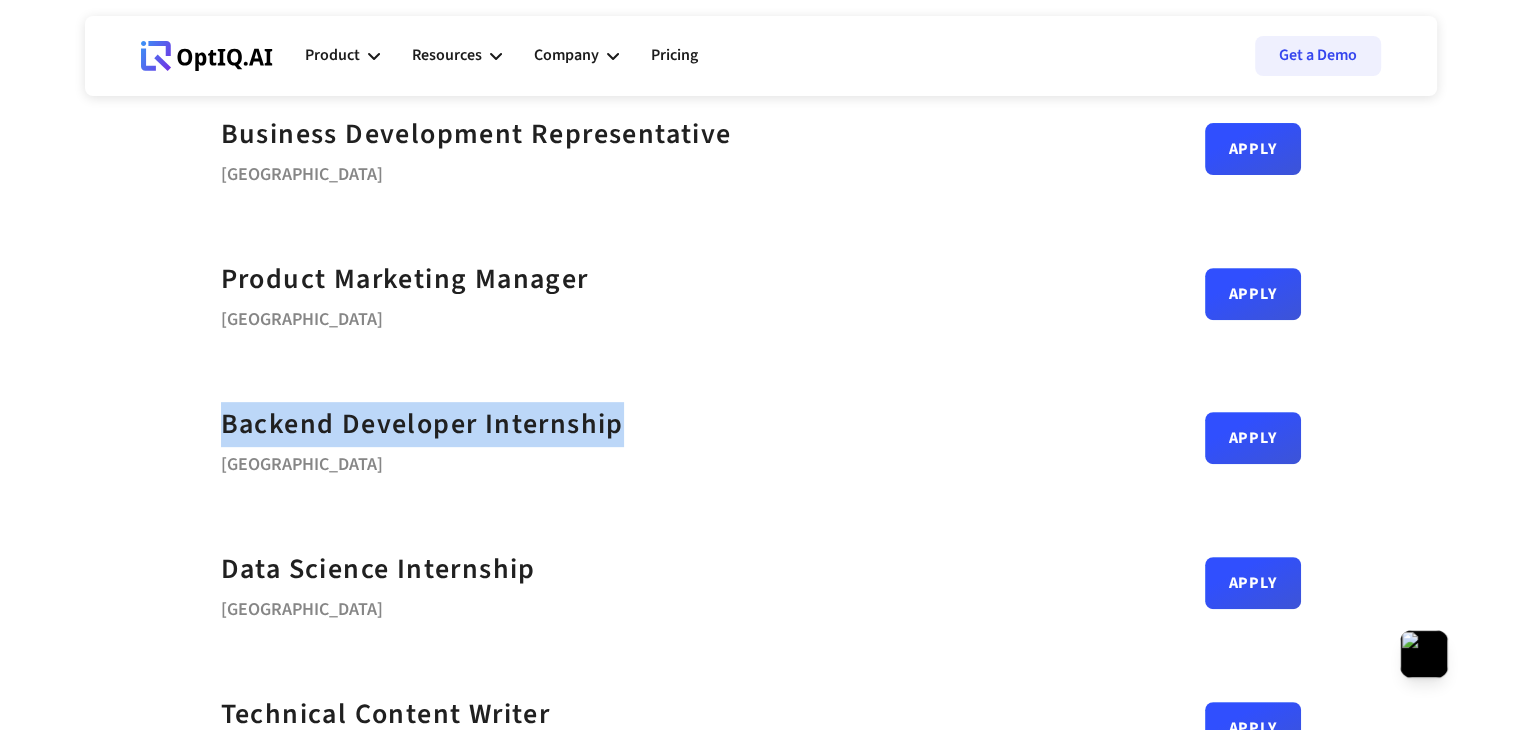 drag, startPoint x: 199, startPoint y: 426, endPoint x: 638, endPoint y: 395, distance: 440.09317 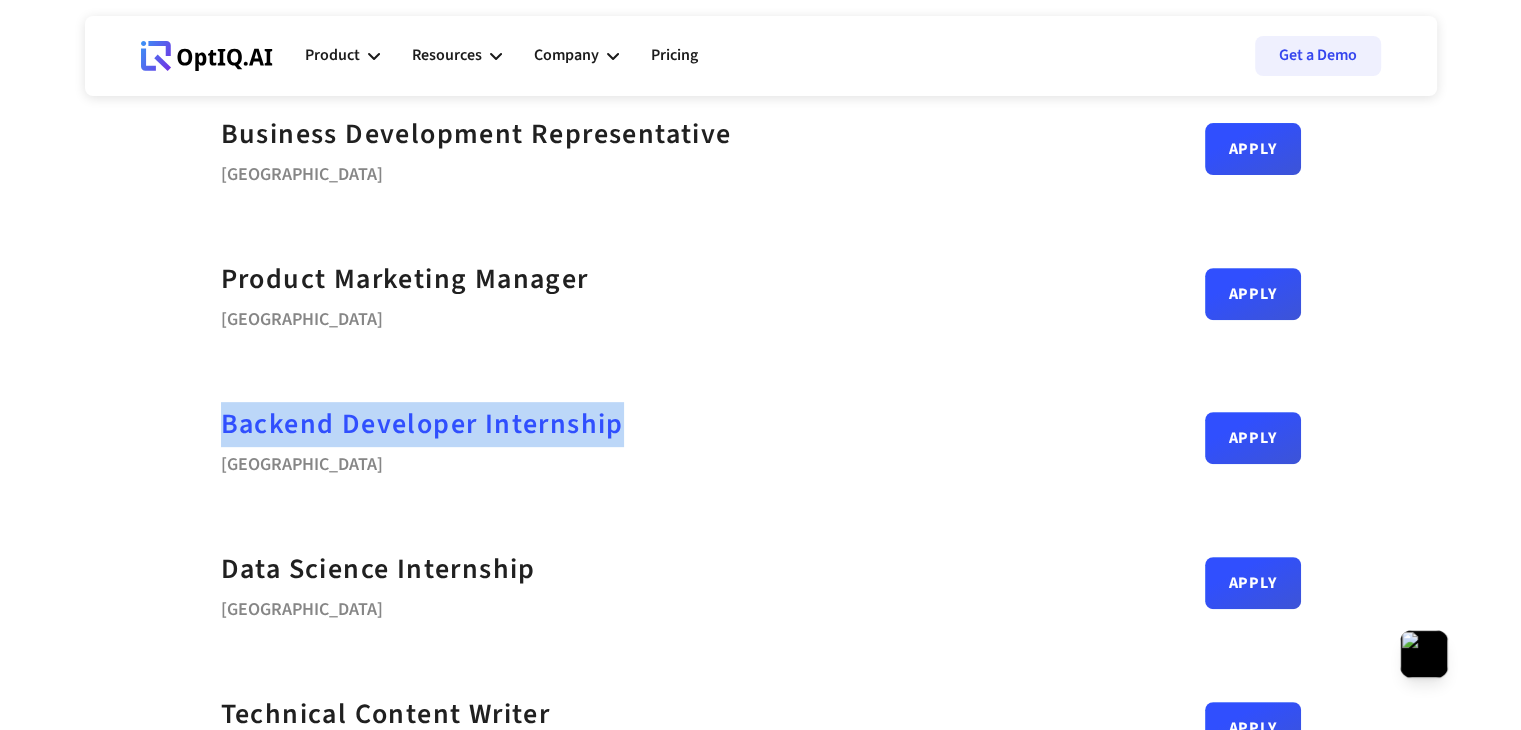 click on "Backend Developer Internship" at bounding box center (422, 424) 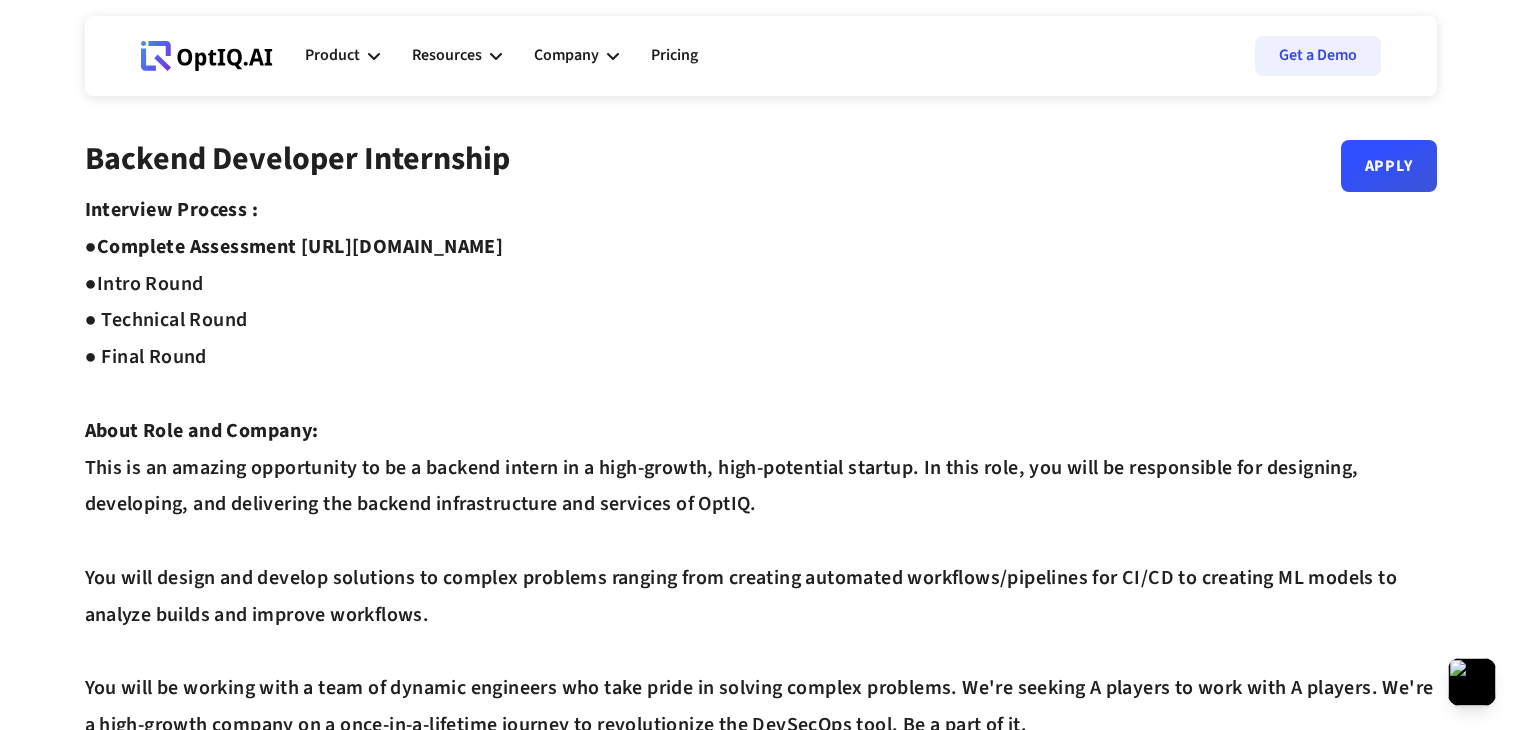 scroll, scrollTop: 0, scrollLeft: 0, axis: both 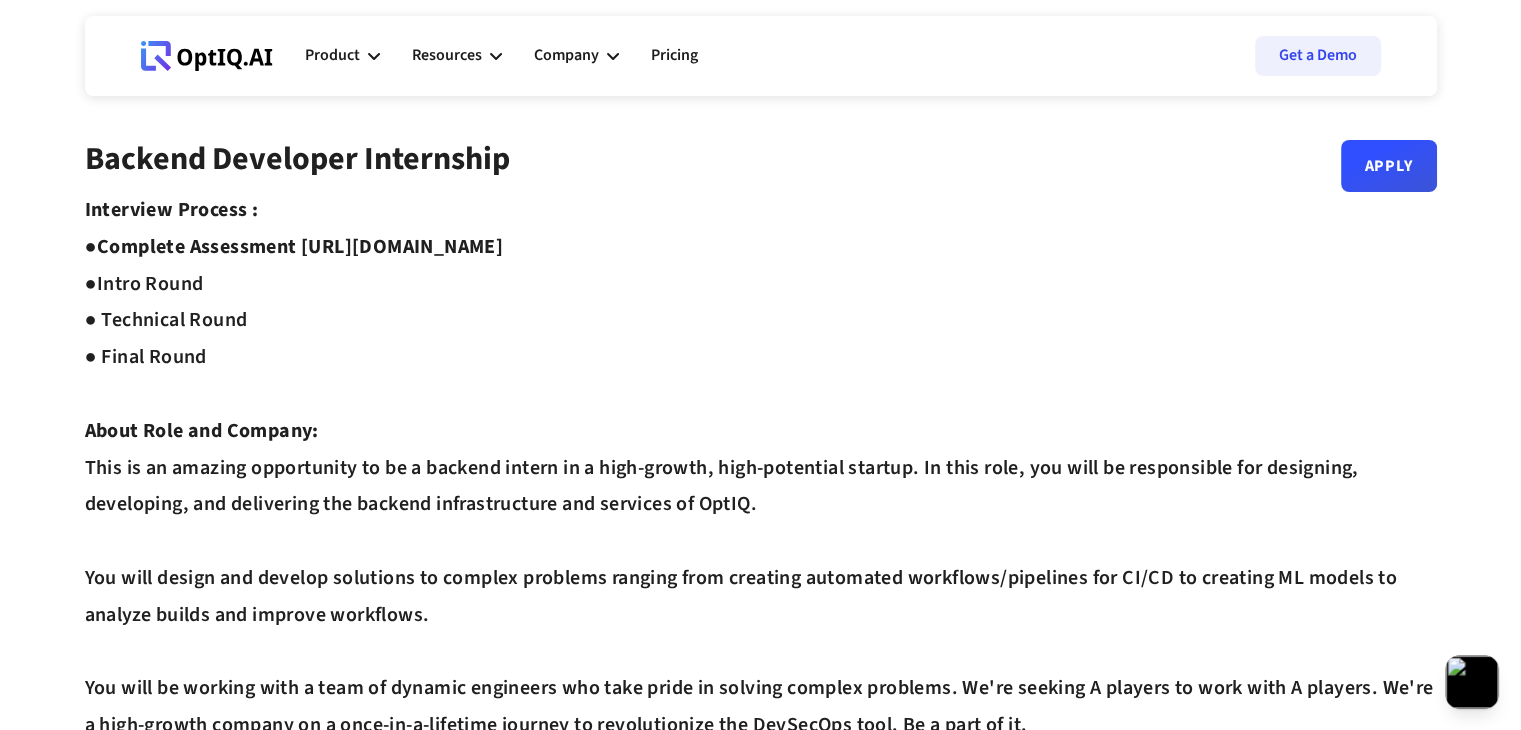 click at bounding box center [1472, 682] 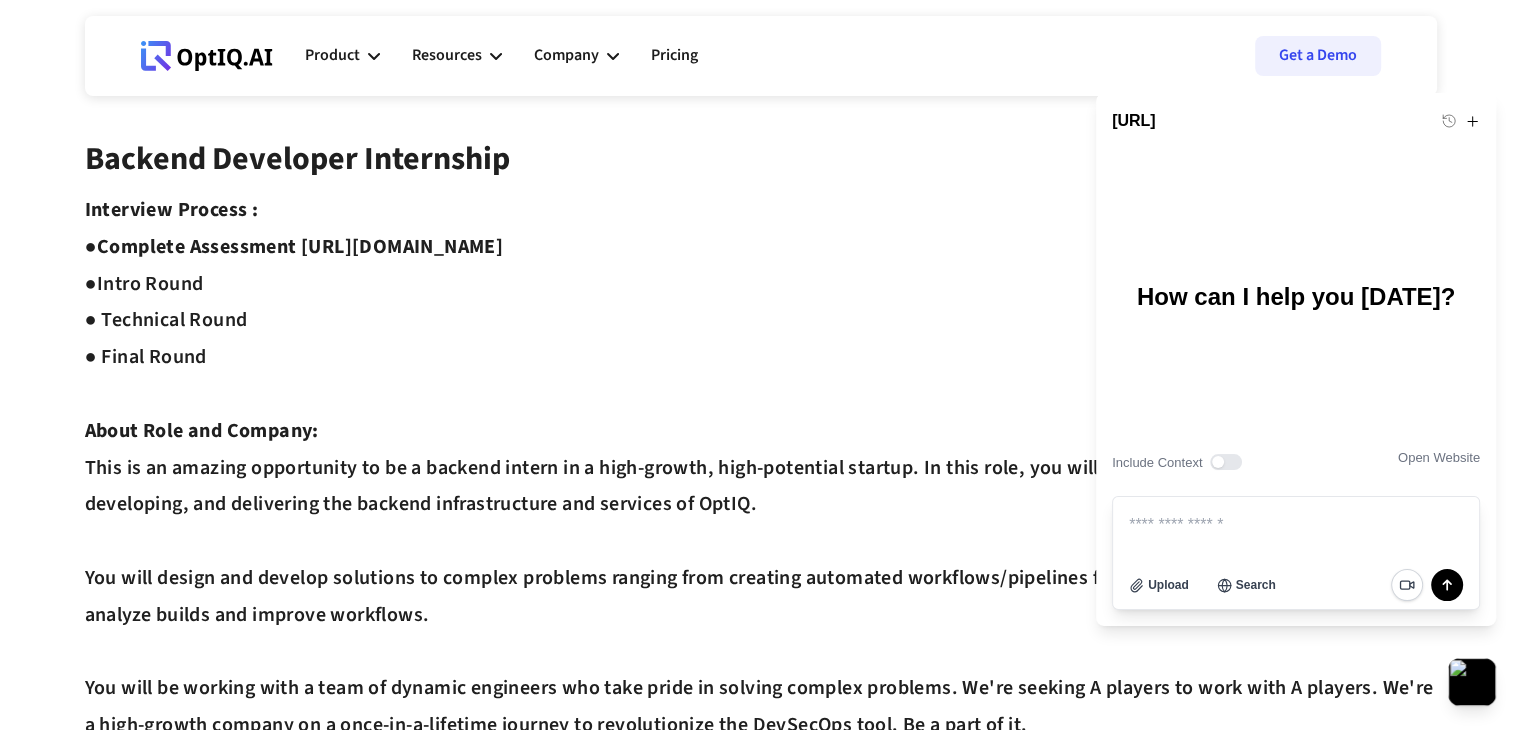 drag, startPoint x: 670, startPoint y: 243, endPoint x: 294, endPoint y: 220, distance: 376.7028 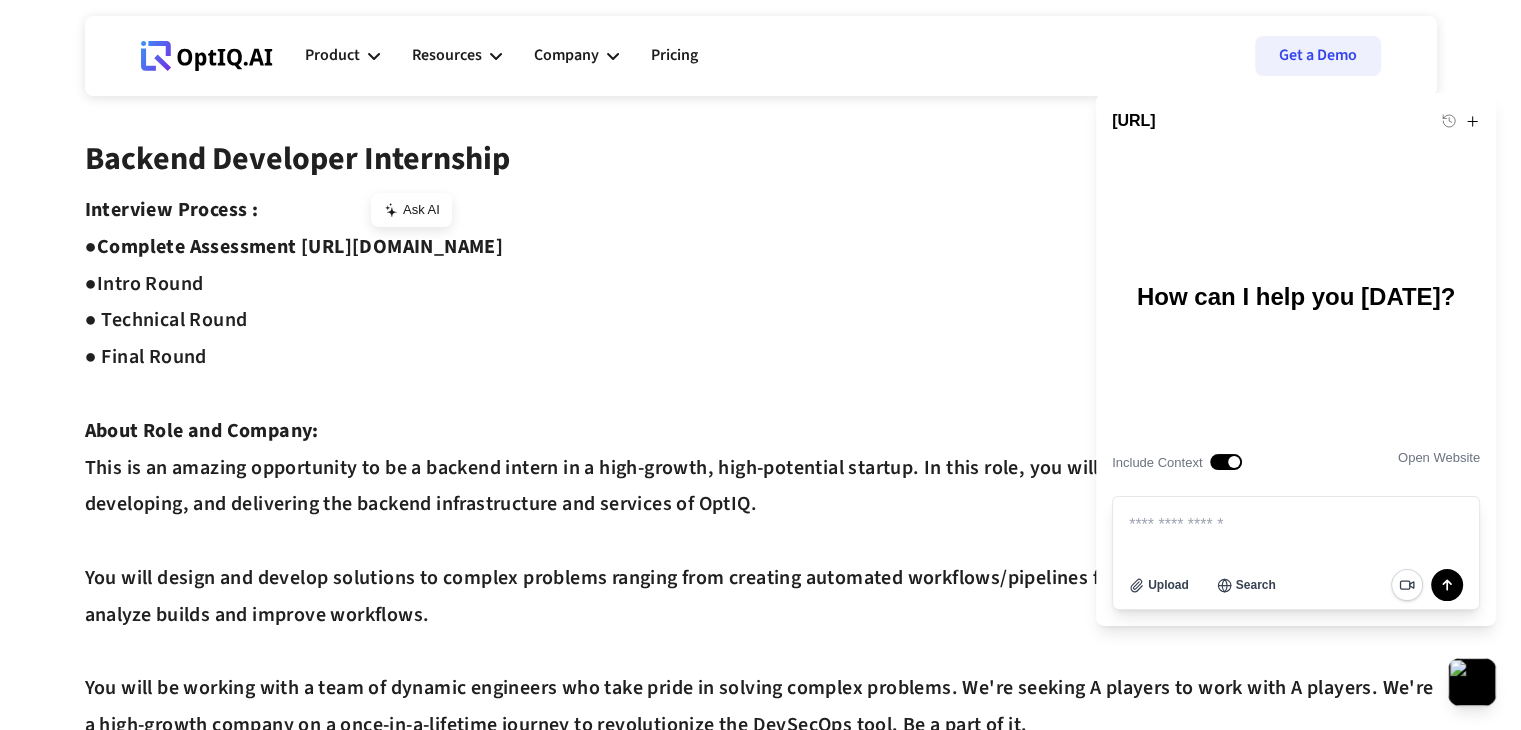 type 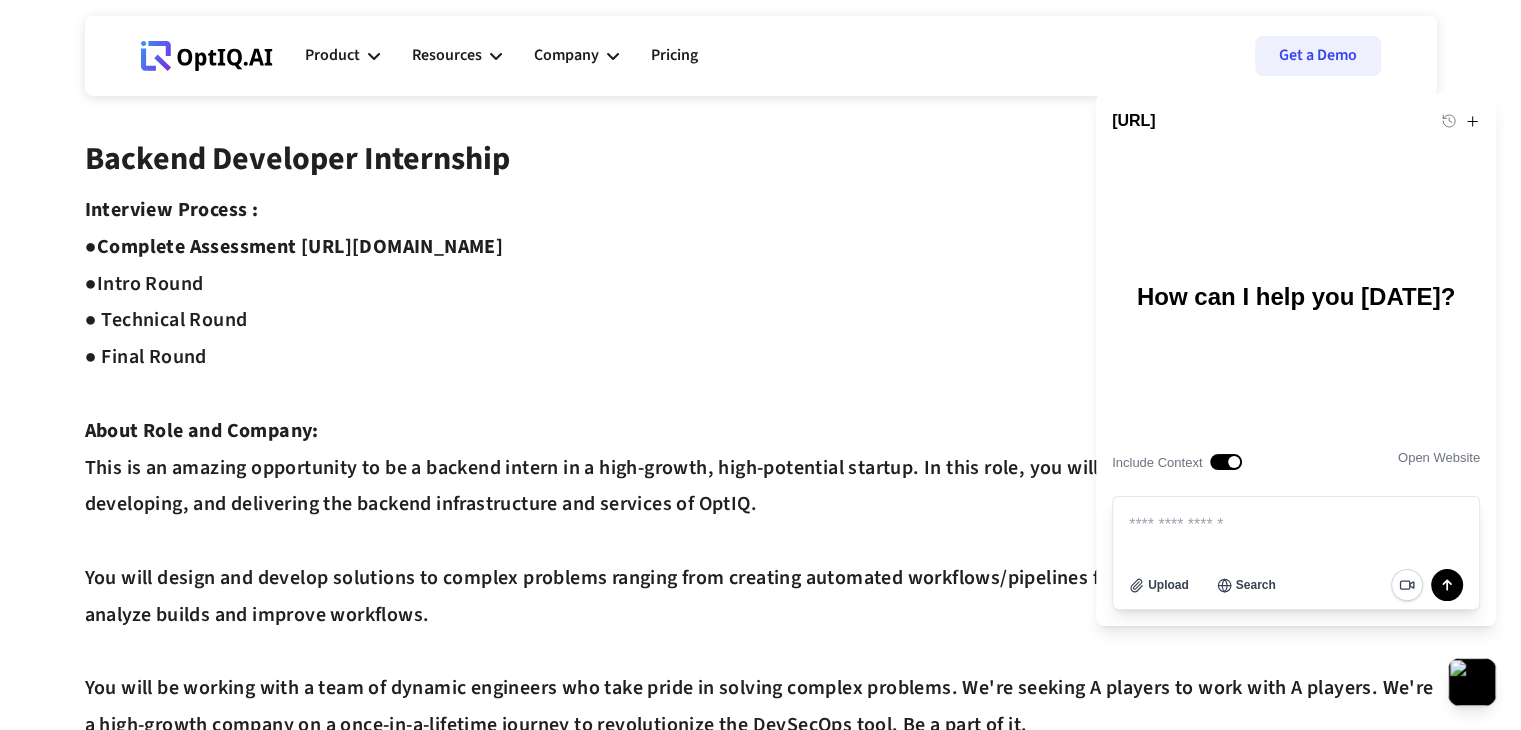click at bounding box center [1296, 525] 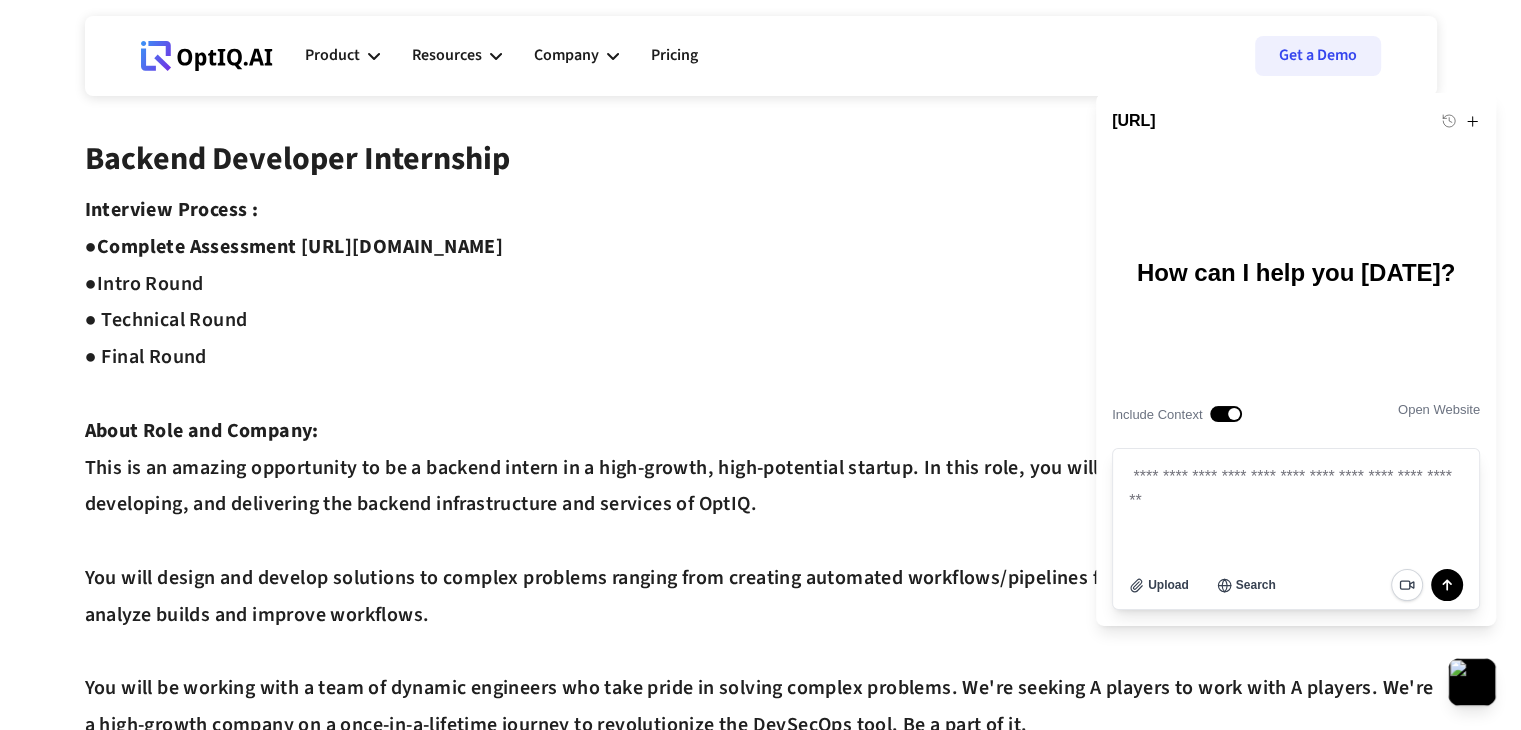 type 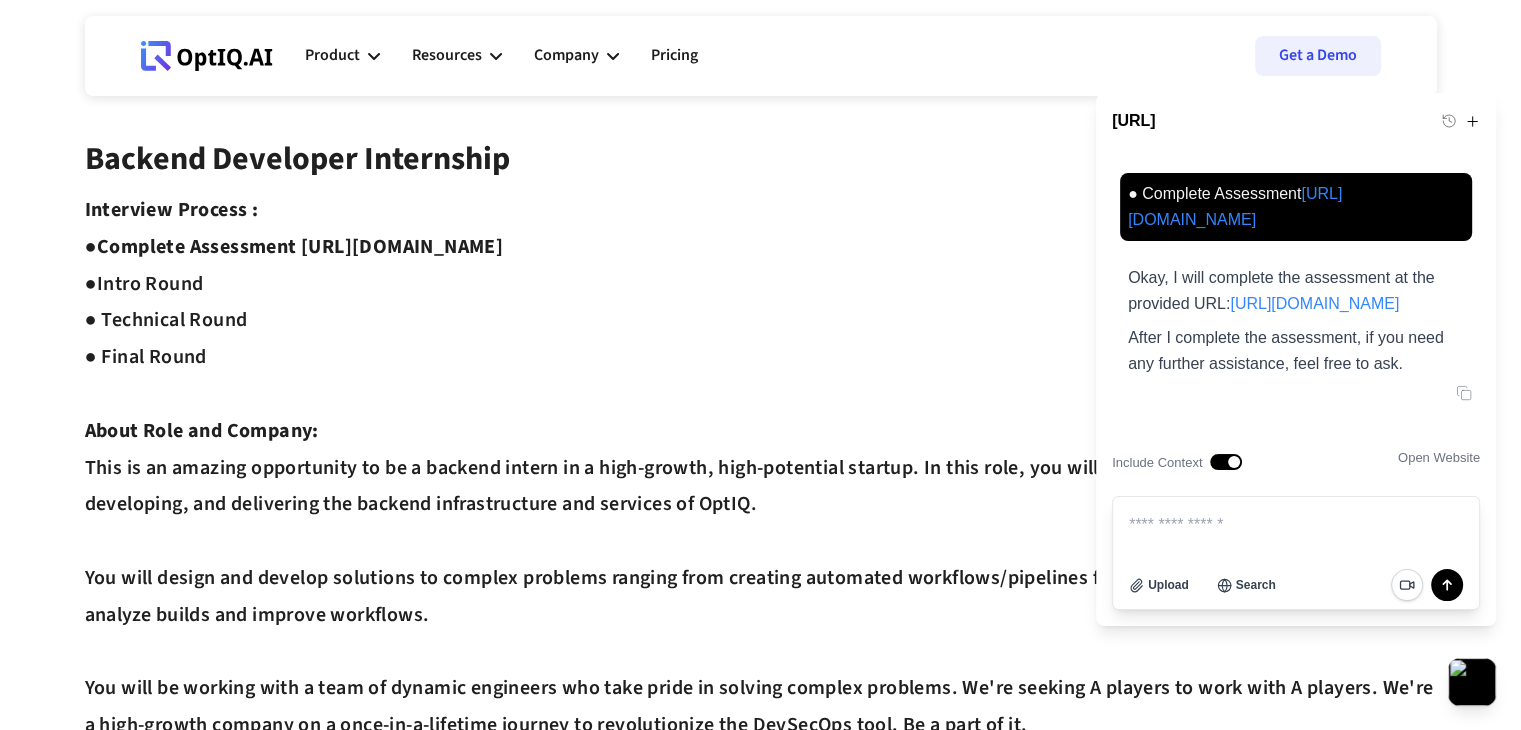 scroll, scrollTop: 0, scrollLeft: 0, axis: both 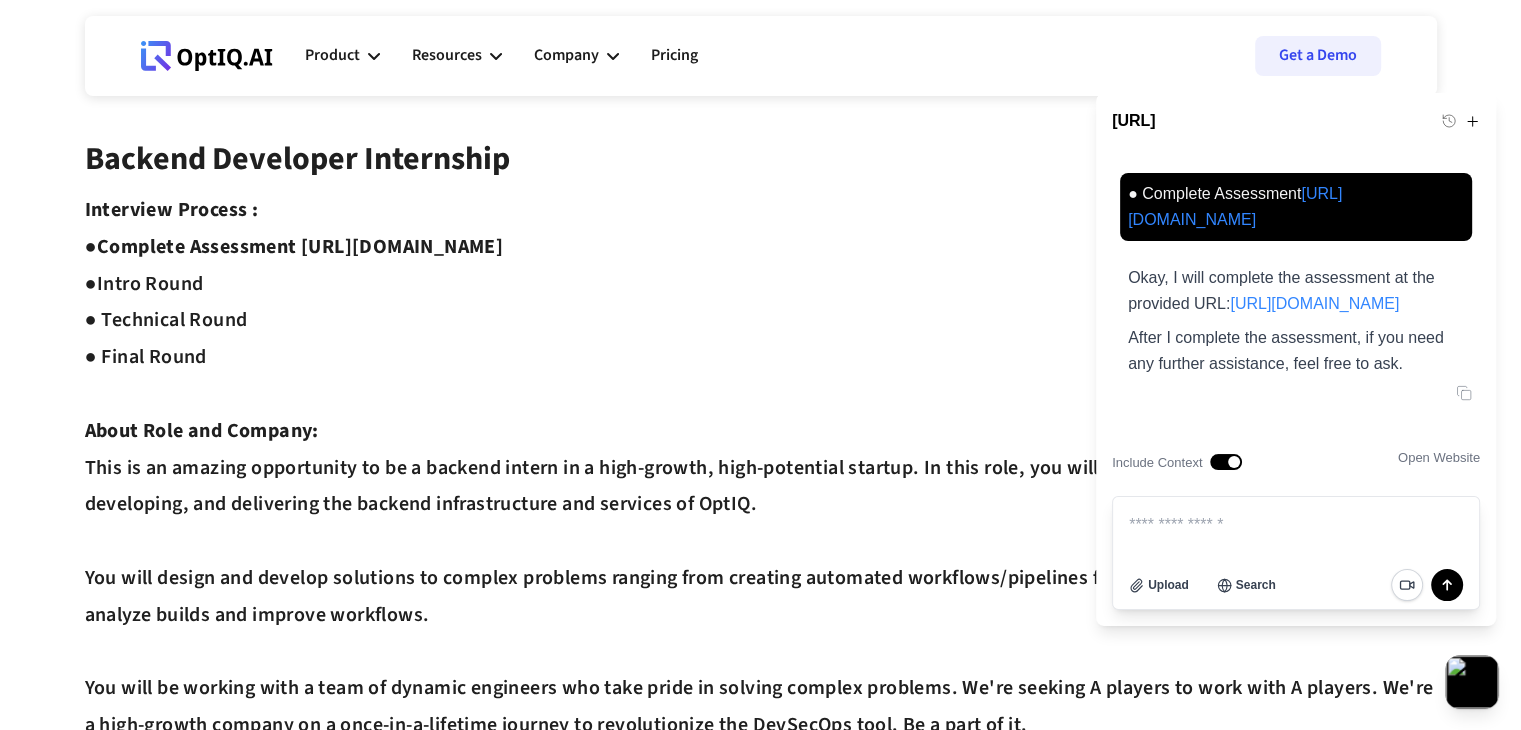 click at bounding box center [1472, 682] 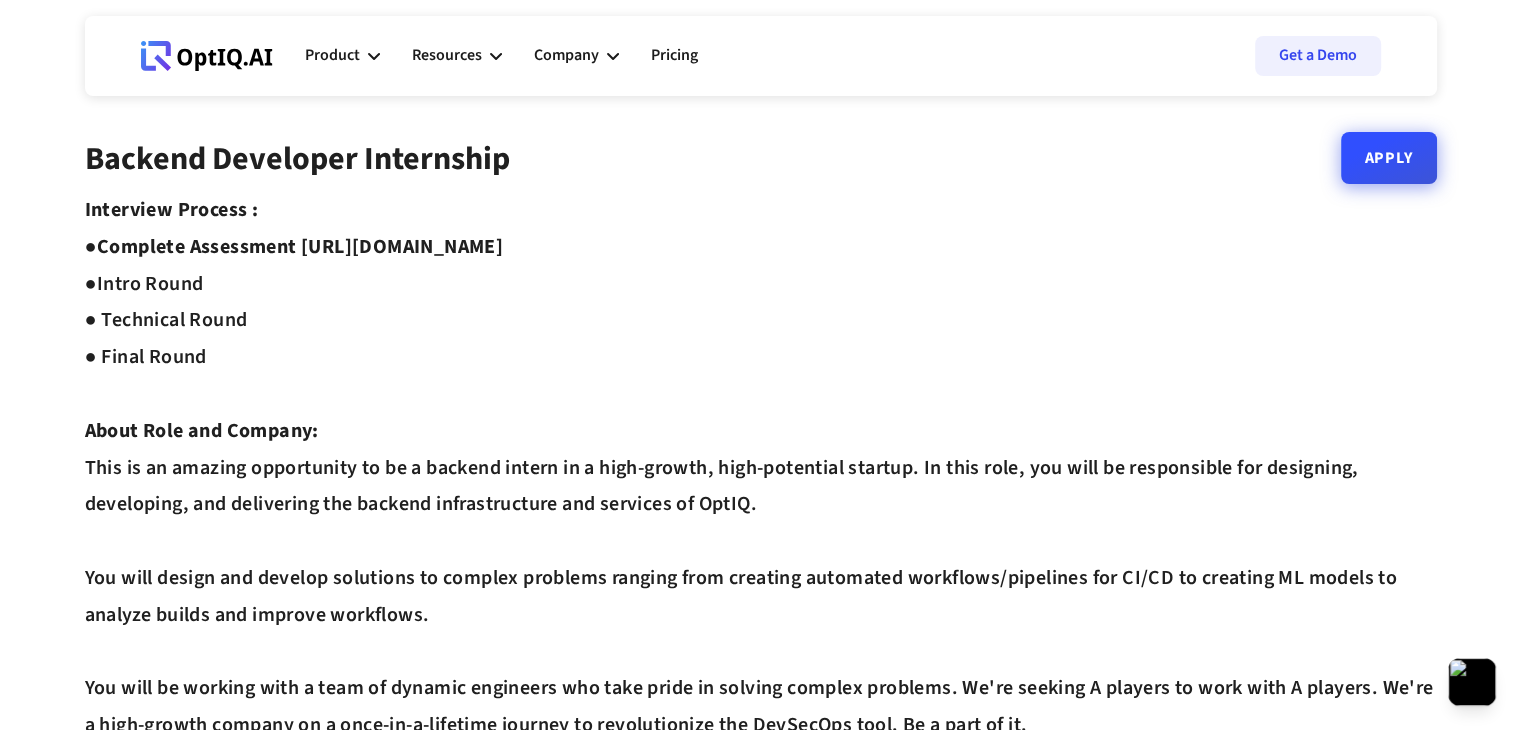 drag, startPoint x: 1390, startPoint y: 128, endPoint x: 1392, endPoint y: 156, distance: 28.071337 